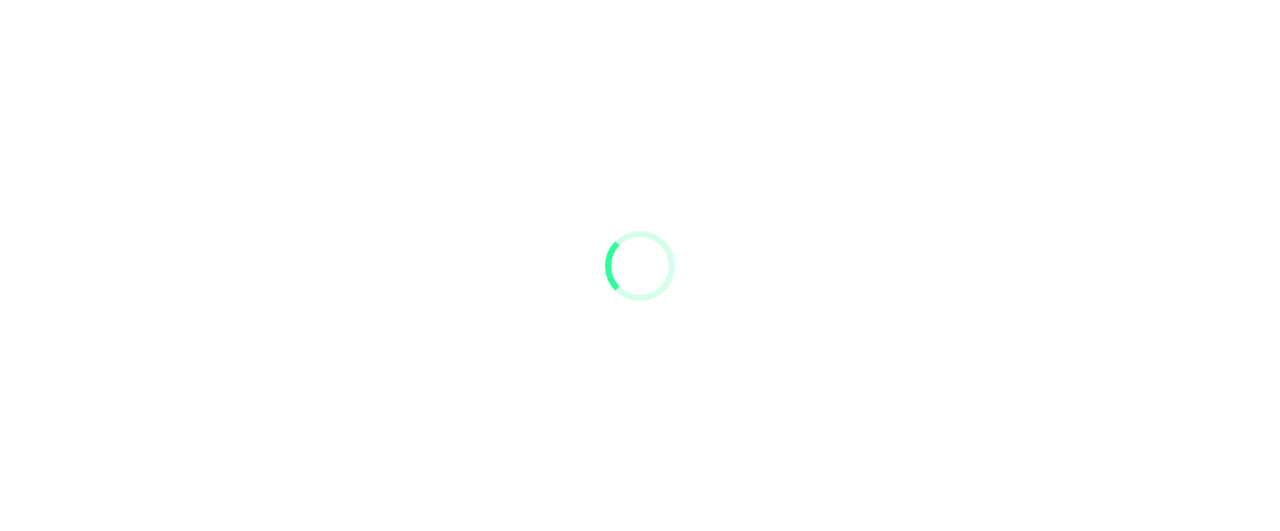 scroll, scrollTop: 0, scrollLeft: 0, axis: both 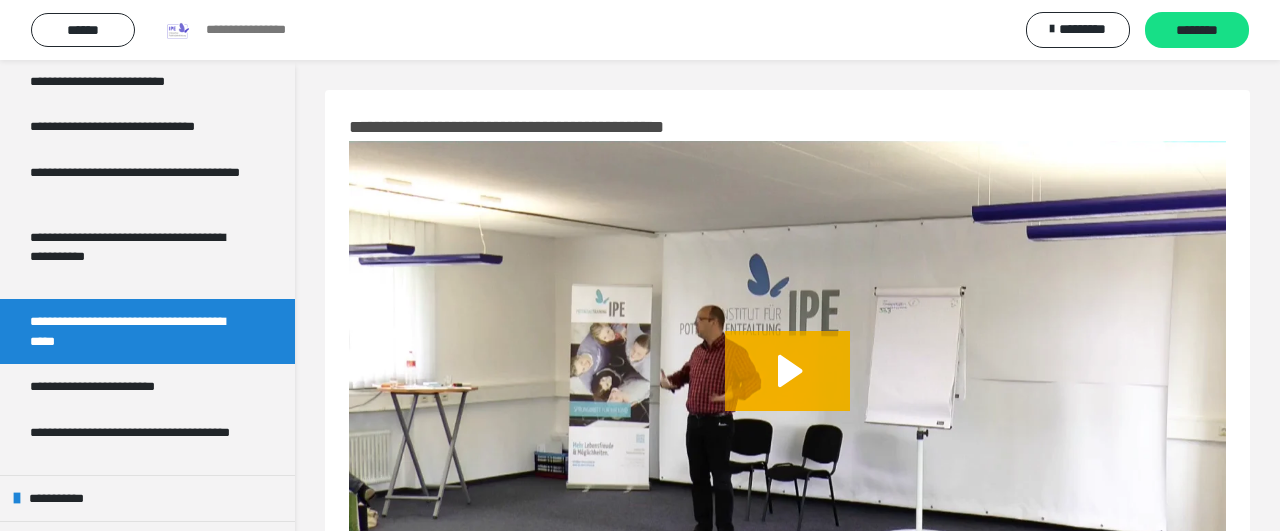 click on "**********" at bounding box center (139, 331) 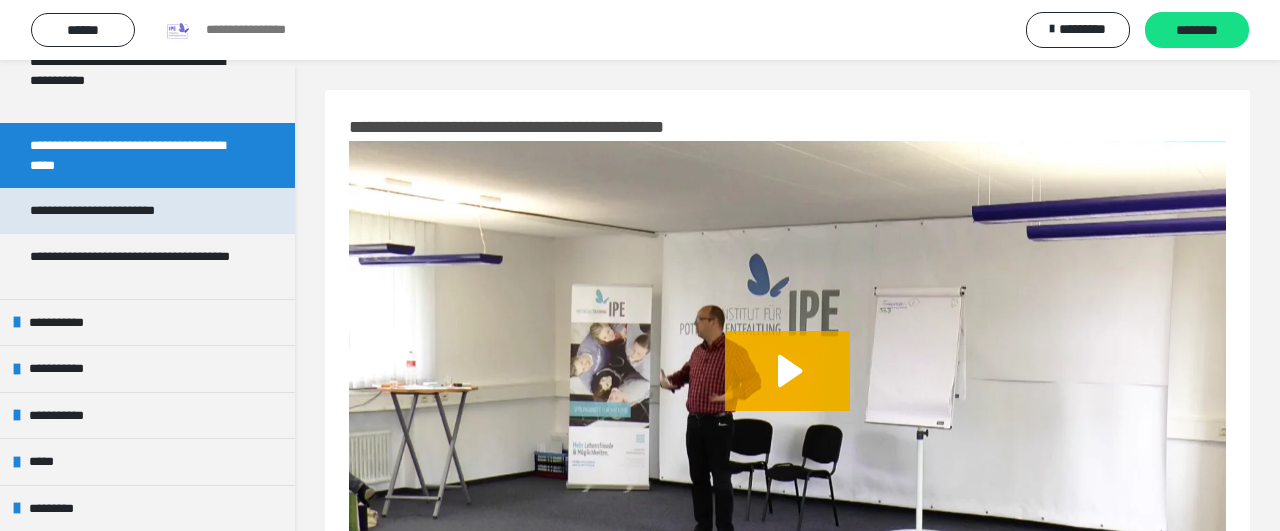 scroll, scrollTop: 656, scrollLeft: 0, axis: vertical 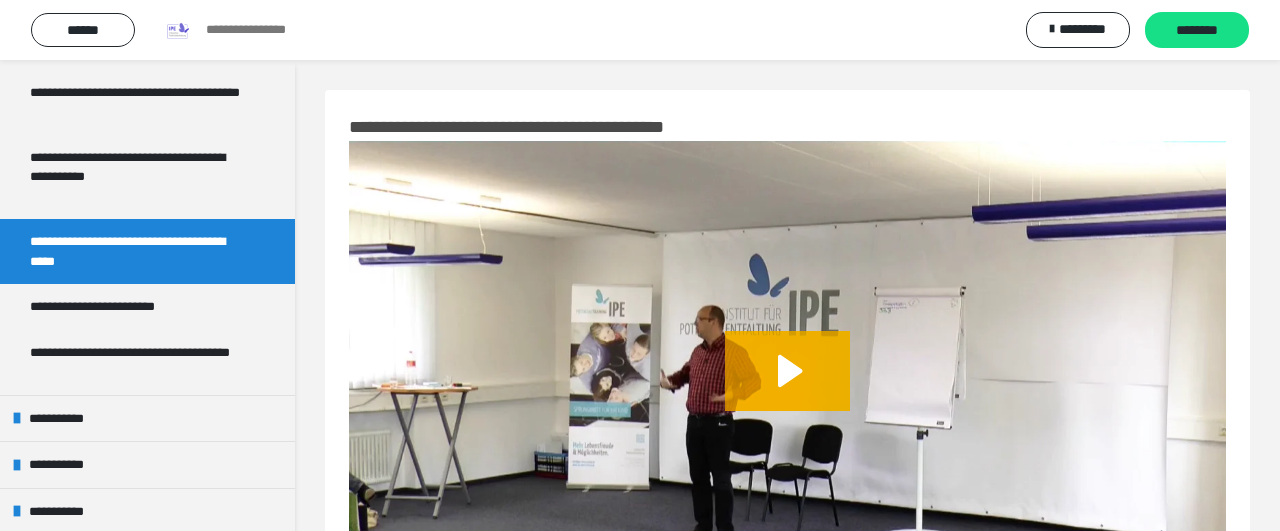 click on "**********" at bounding box center (139, 251) 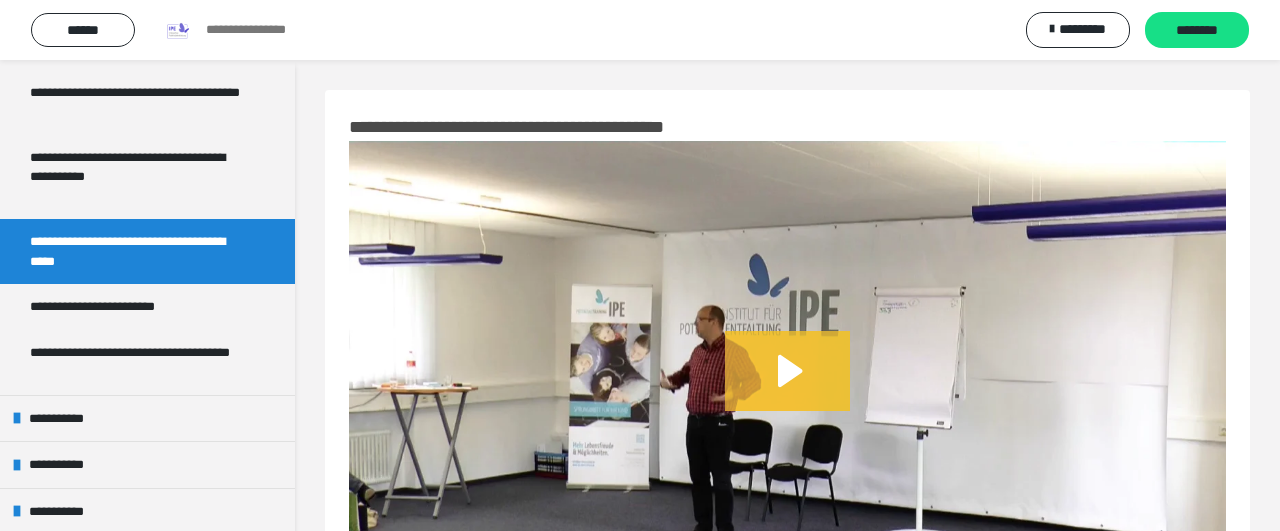 click 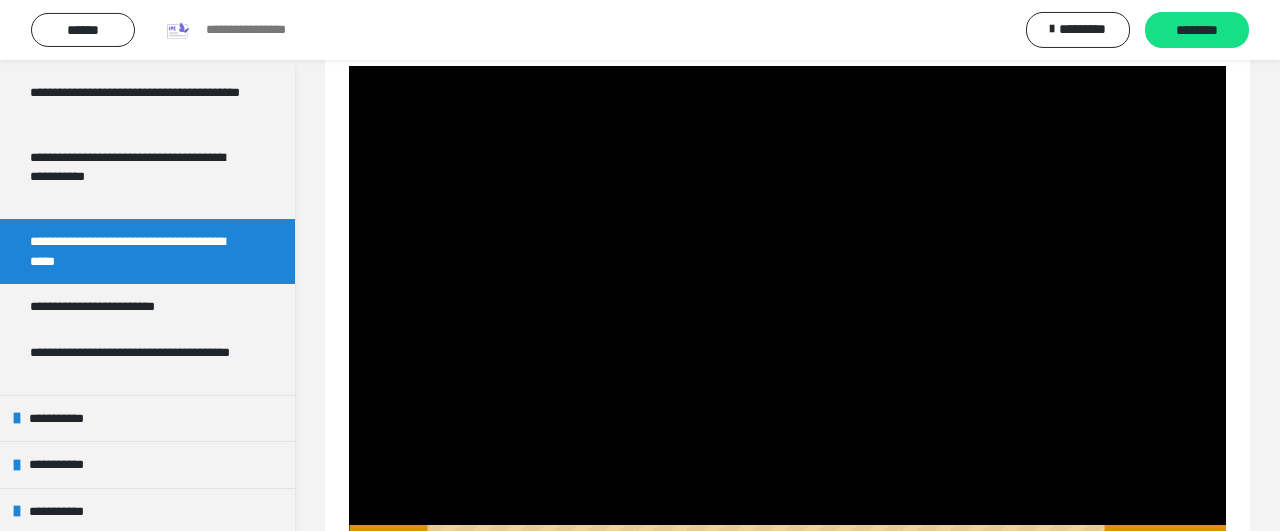 scroll, scrollTop: 156, scrollLeft: 0, axis: vertical 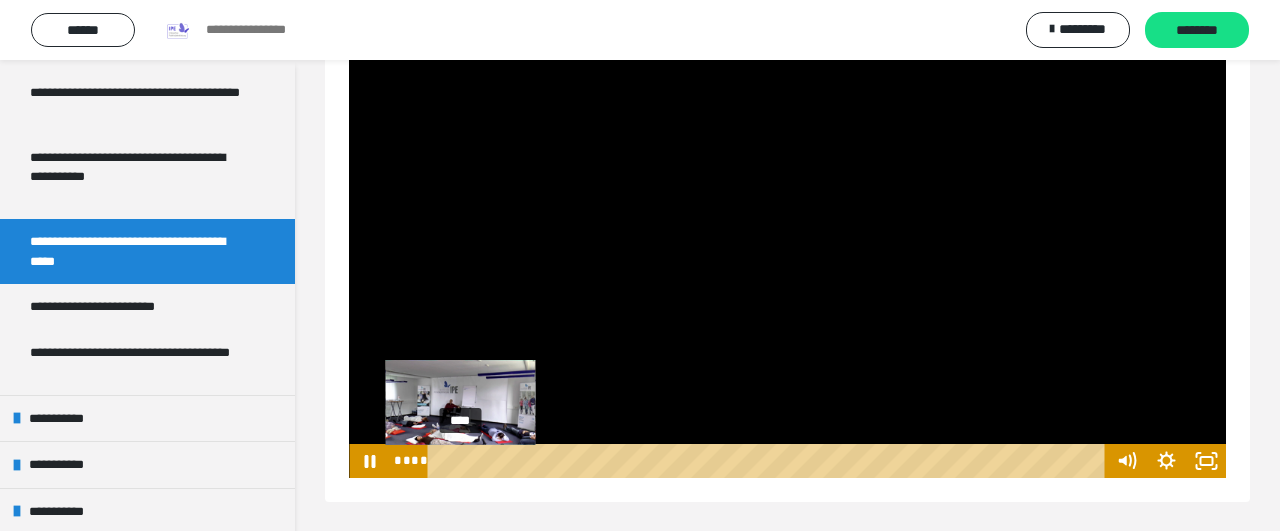 drag, startPoint x: 572, startPoint y: 458, endPoint x: 460, endPoint y: 463, distance: 112.11155 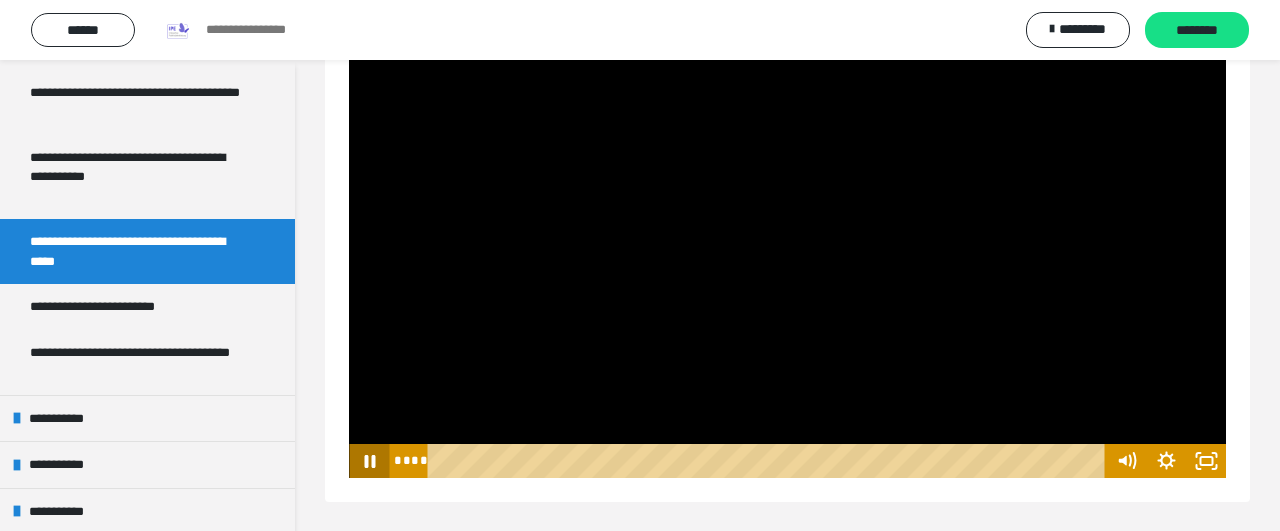 click 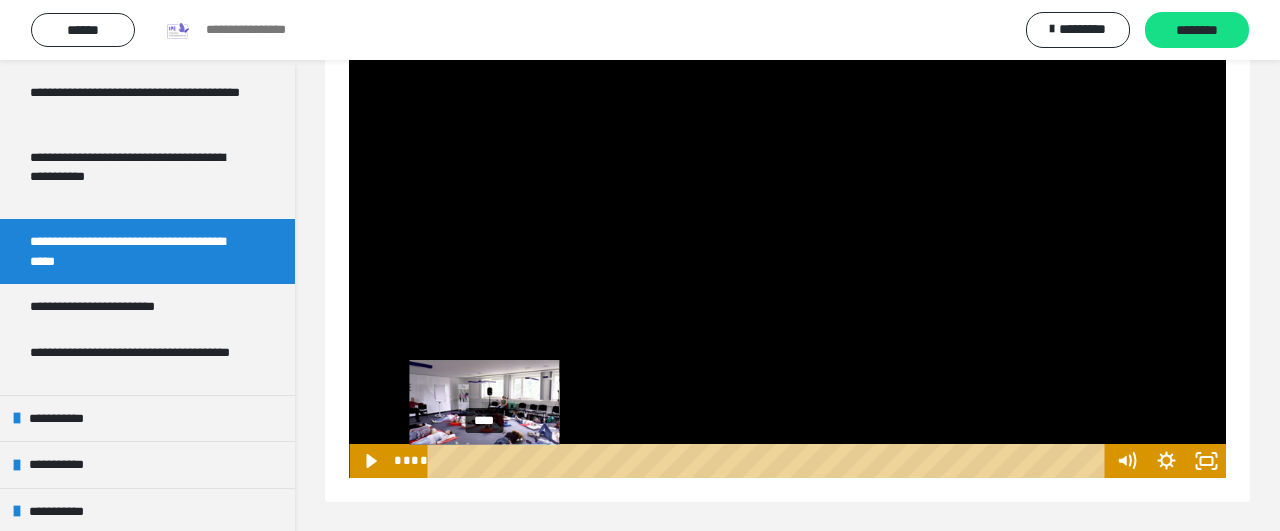 click at bounding box center (483, 461) 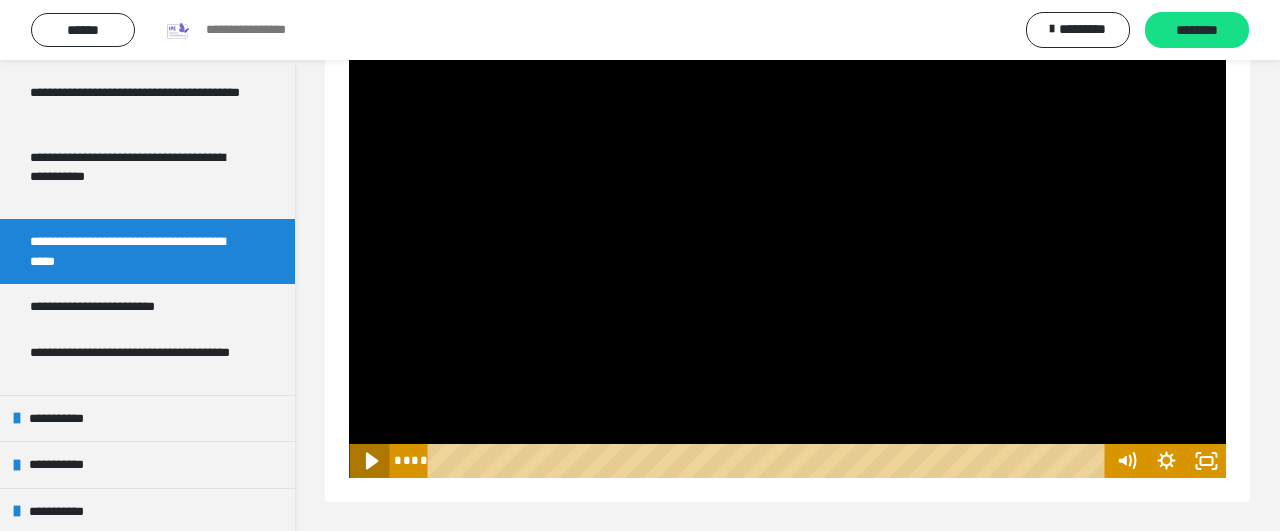 click 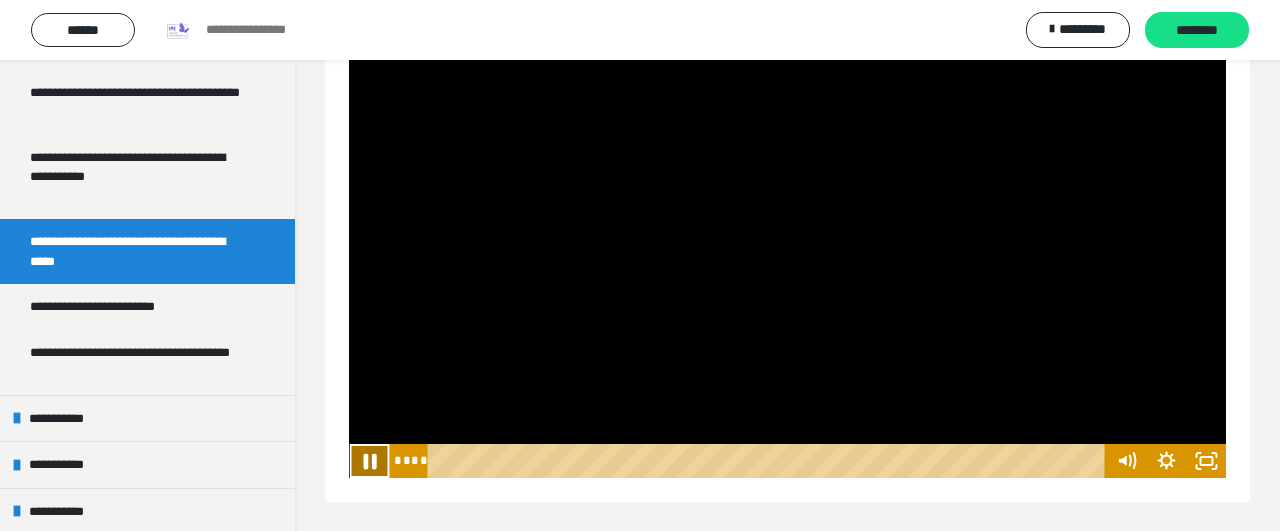 click 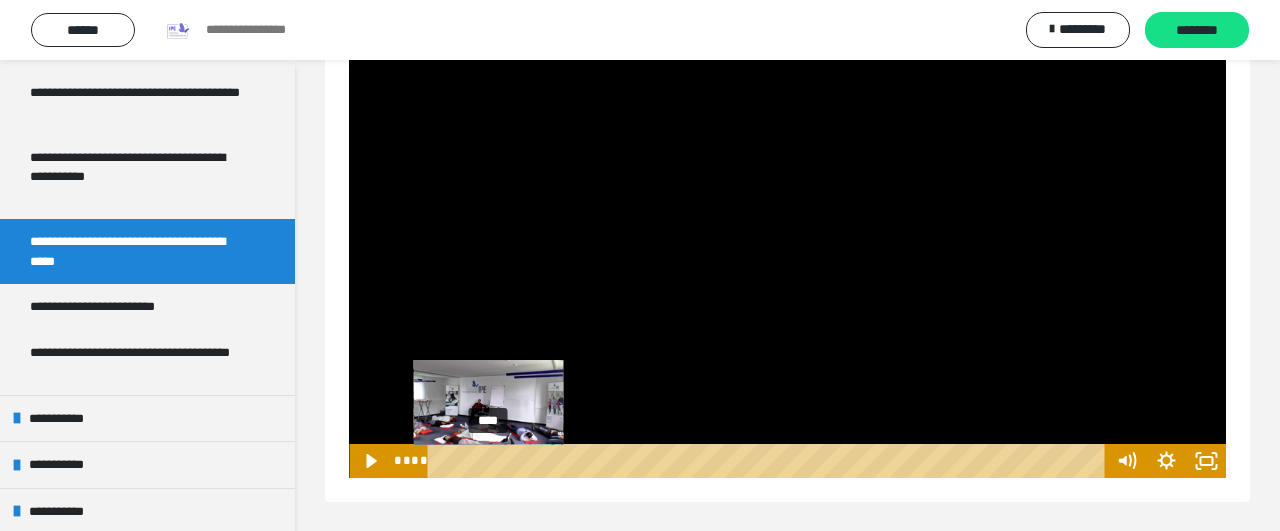 drag, startPoint x: 501, startPoint y: 459, endPoint x: 489, endPoint y: 459, distance: 12 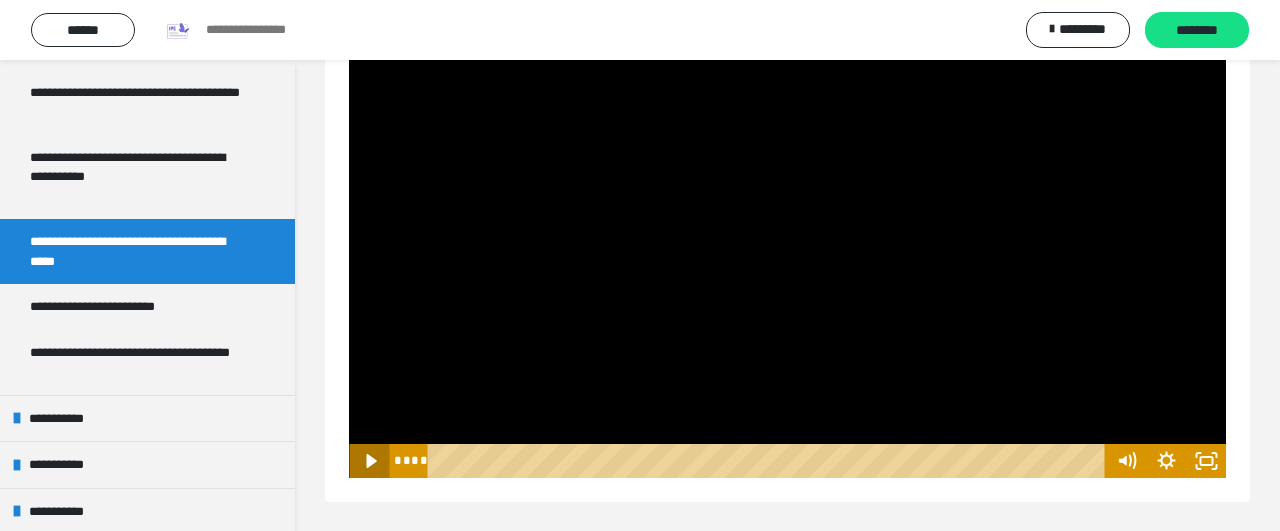 click 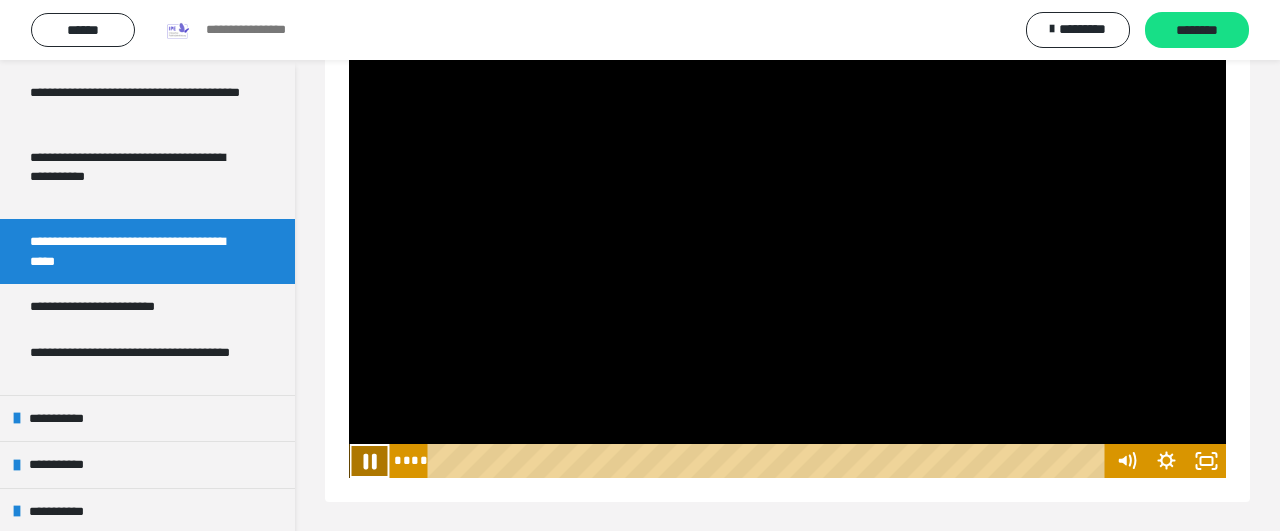 click 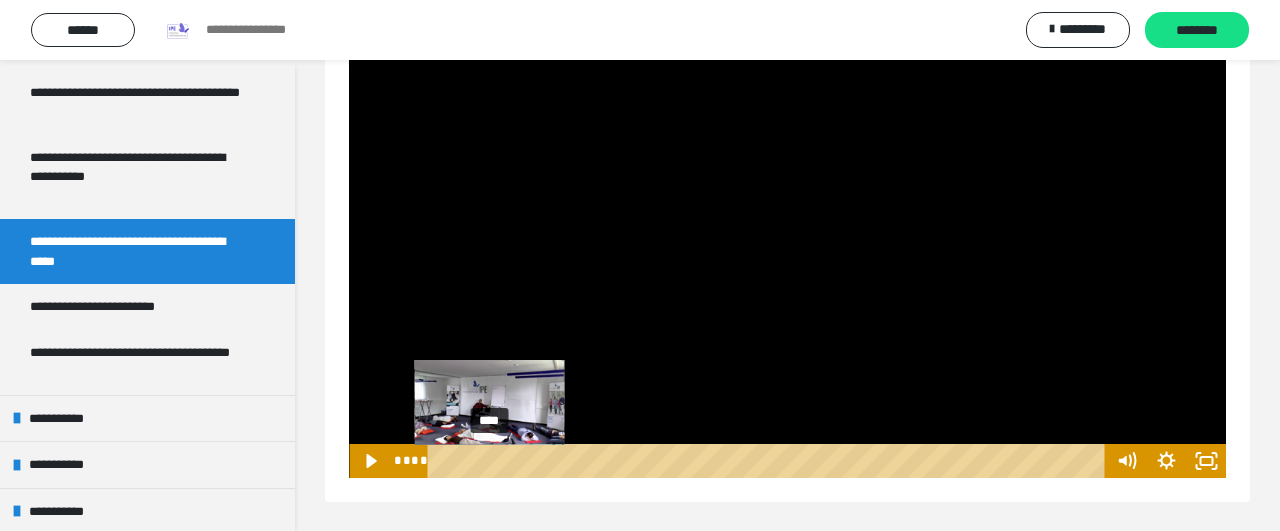 drag, startPoint x: 506, startPoint y: 457, endPoint x: 490, endPoint y: 457, distance: 16 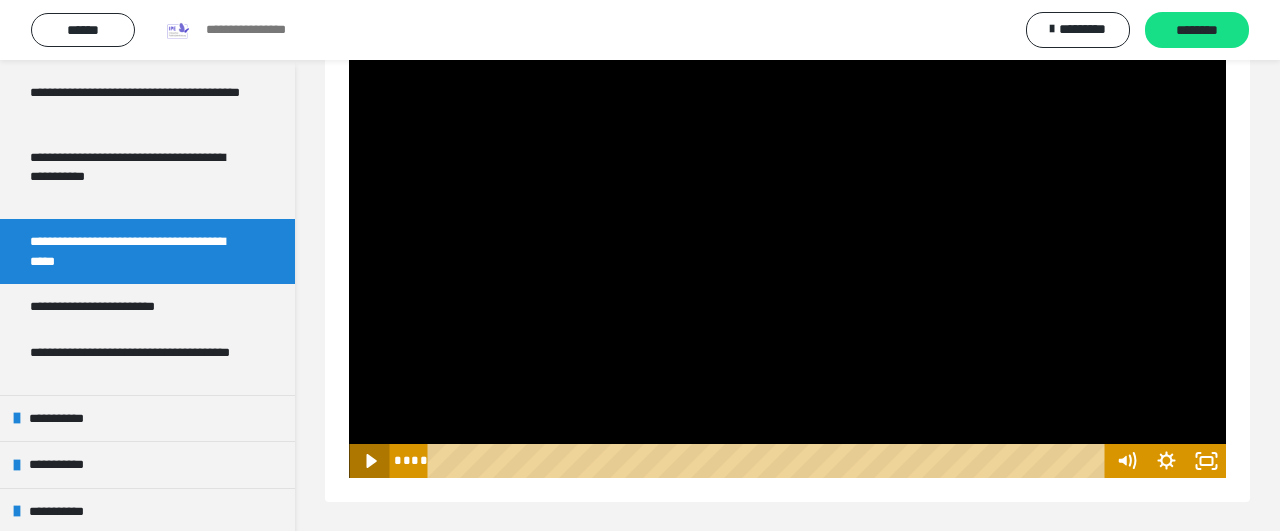 click 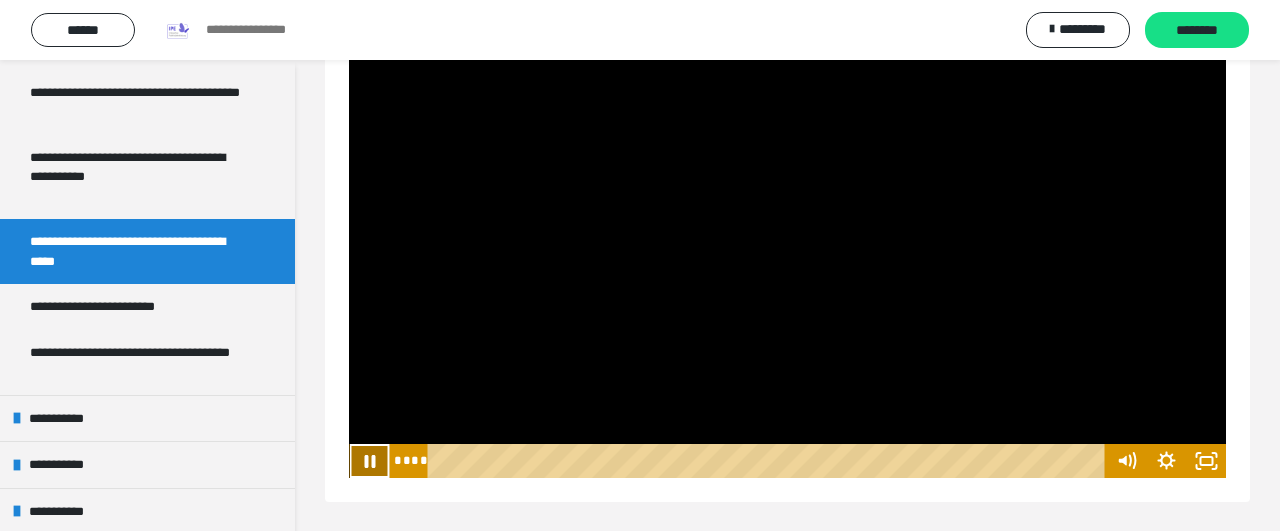 click 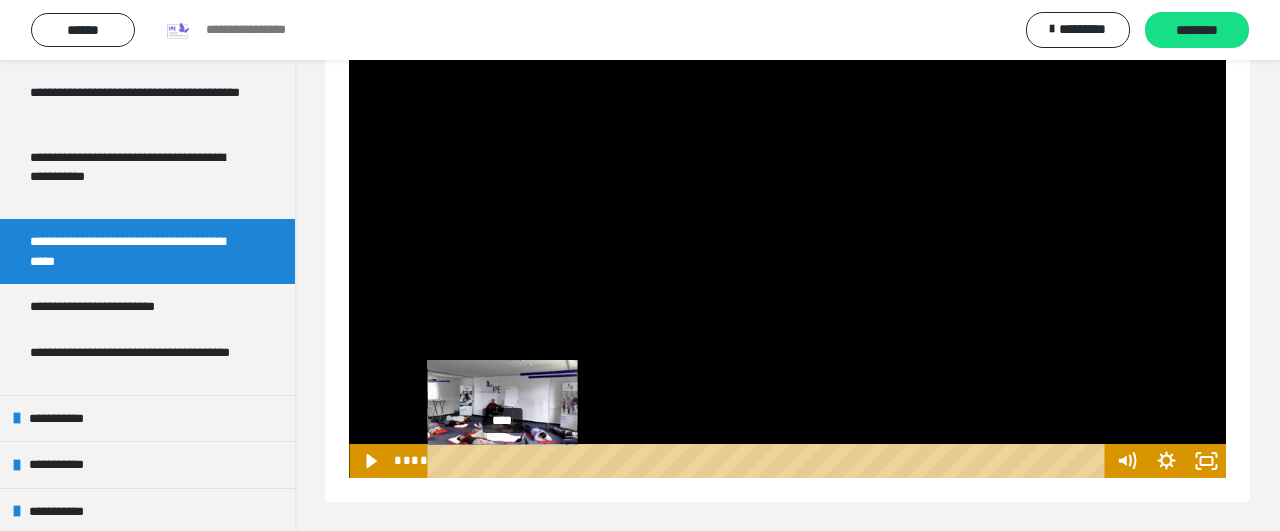 drag, startPoint x: 514, startPoint y: 462, endPoint x: 503, endPoint y: 460, distance: 11.18034 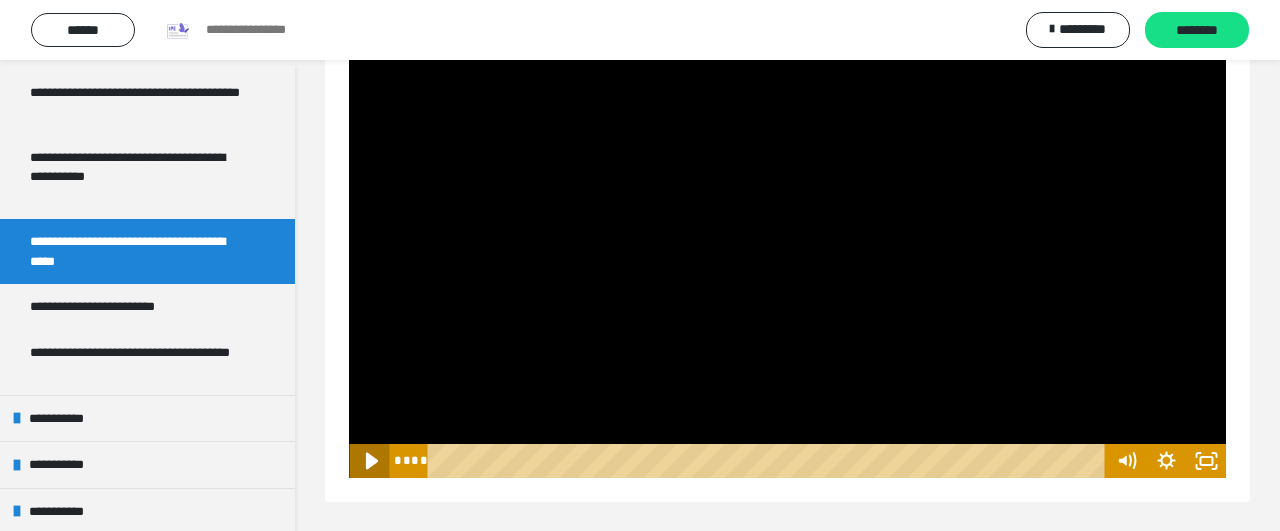 click 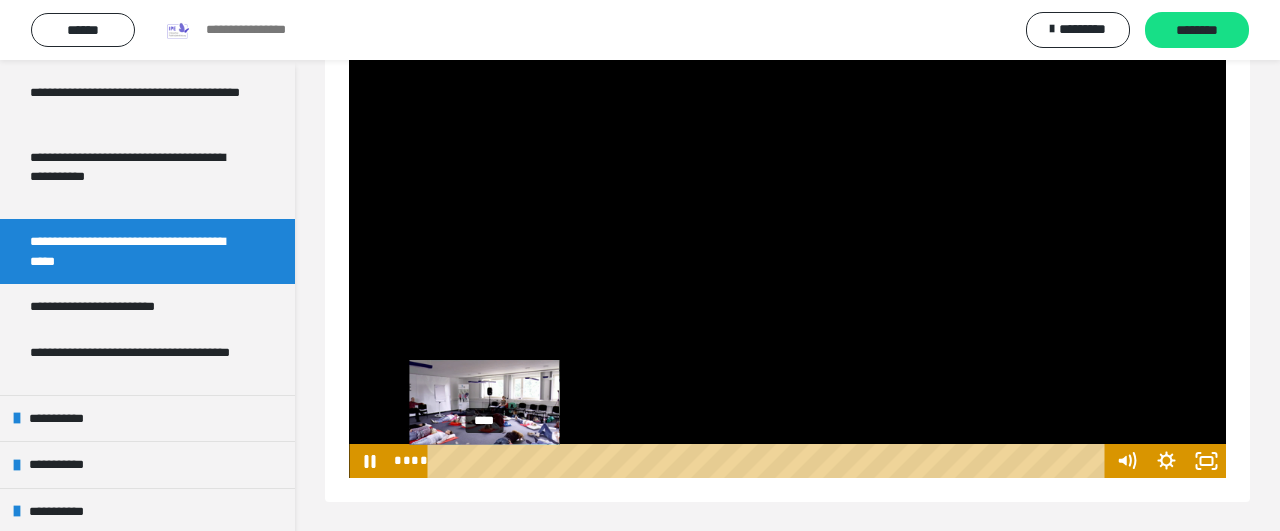 drag, startPoint x: 512, startPoint y: 459, endPoint x: 484, endPoint y: 459, distance: 28 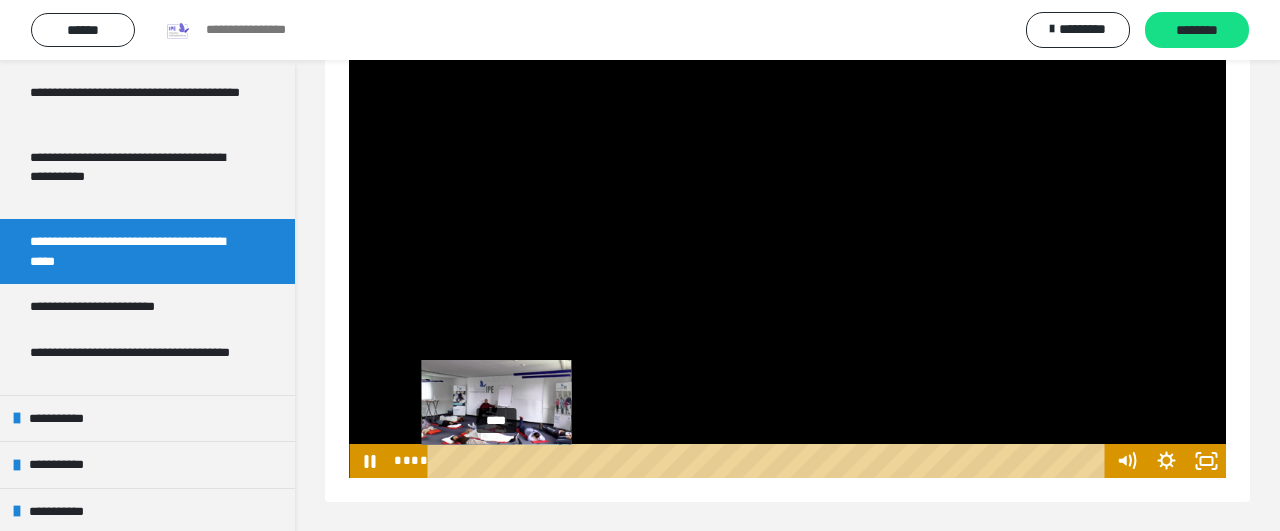 drag, startPoint x: 517, startPoint y: 459, endPoint x: 497, endPoint y: 459, distance: 20 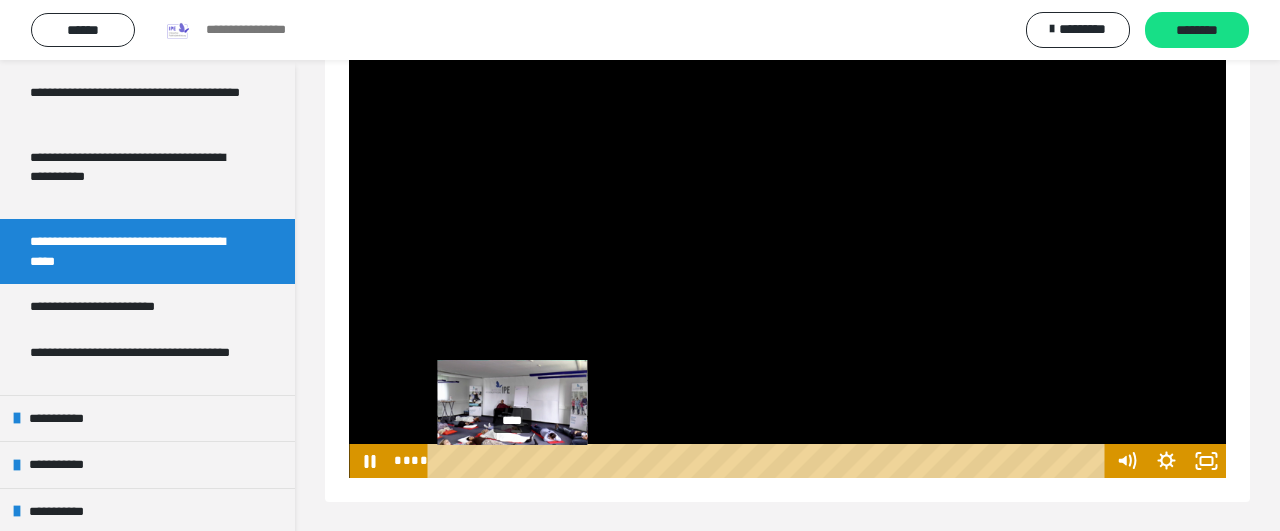 drag, startPoint x: 530, startPoint y: 461, endPoint x: 513, endPoint y: 460, distance: 17.029387 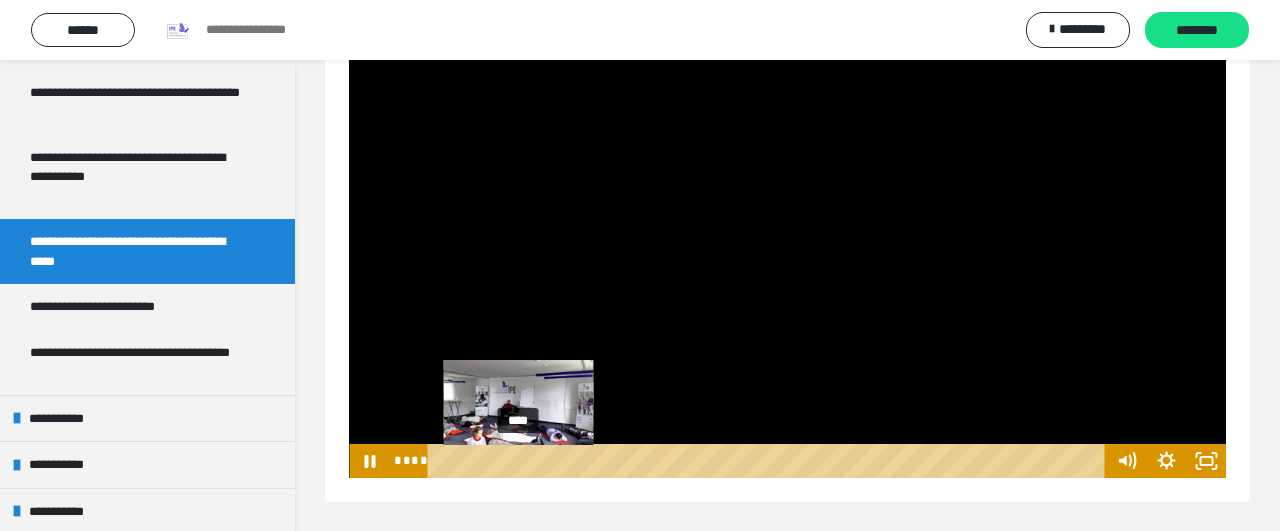 click on "****" at bounding box center (769, 461) 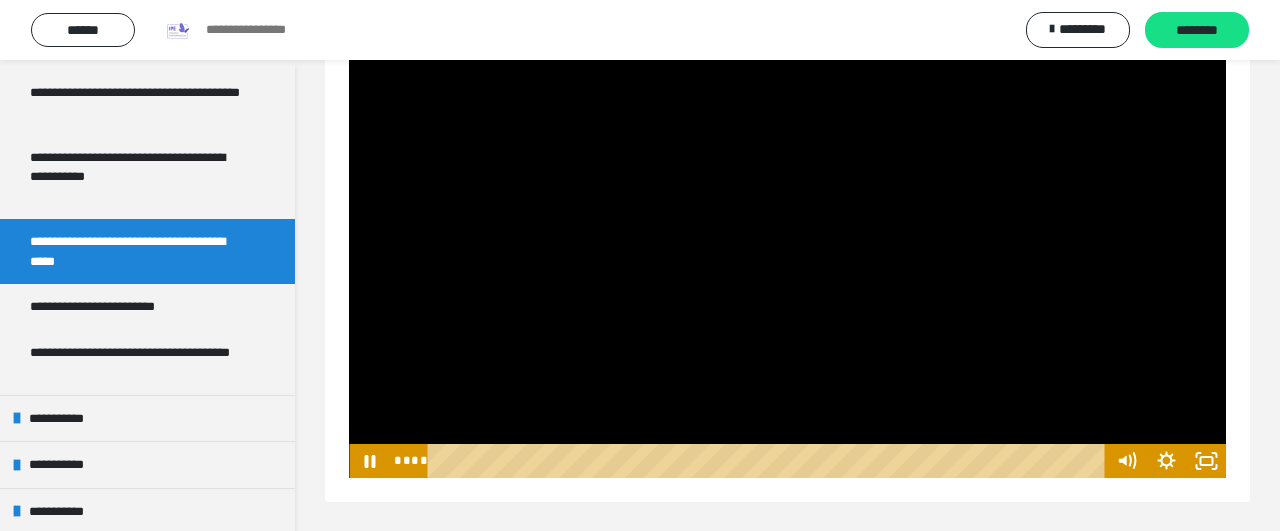 click at bounding box center (787, 231) 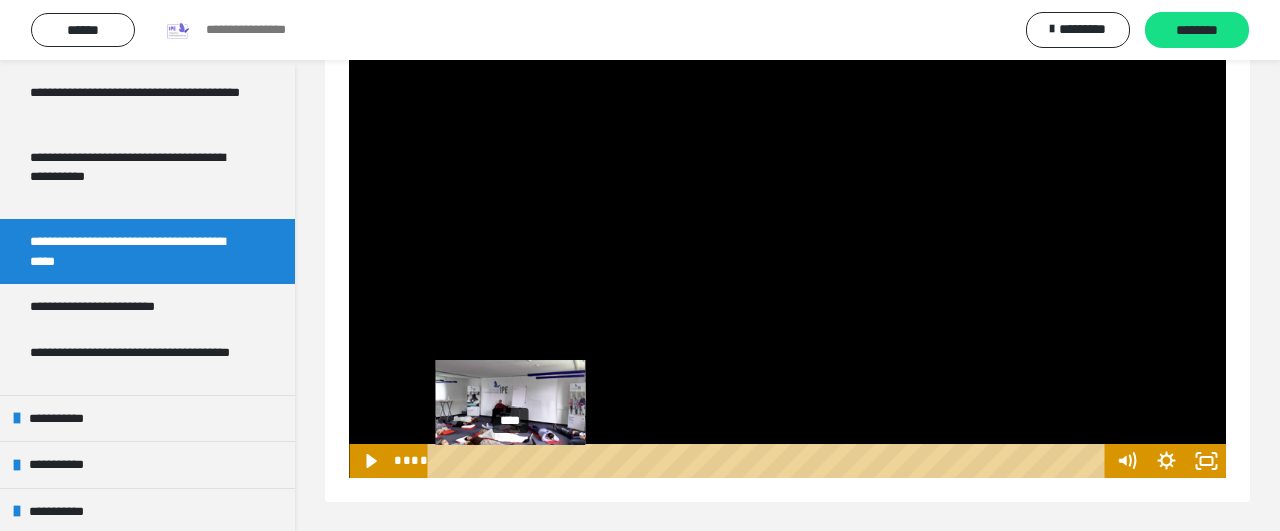 click at bounding box center (510, 461) 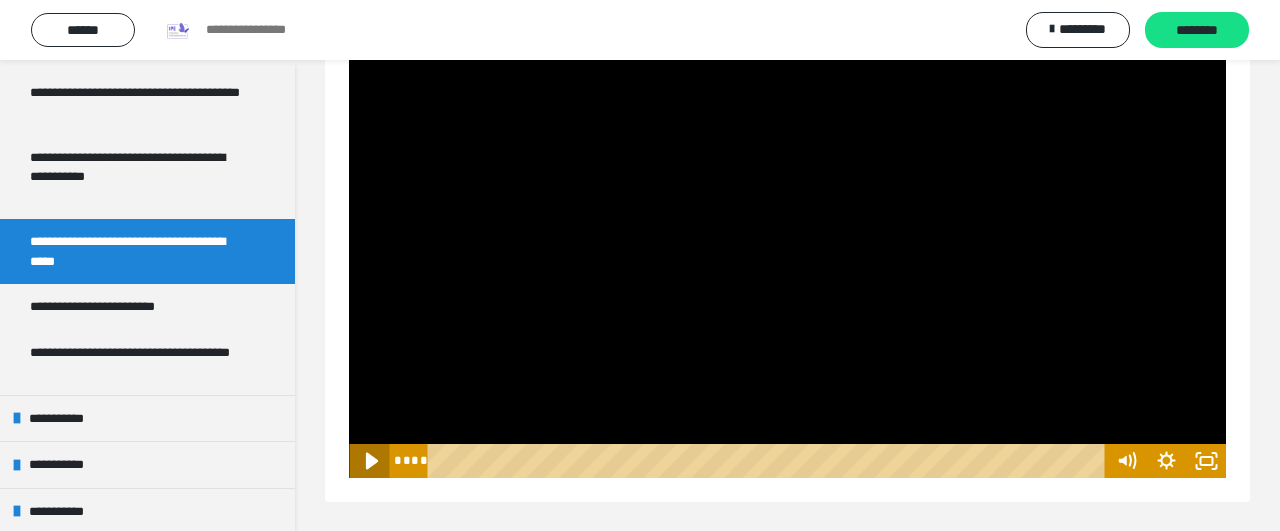 click 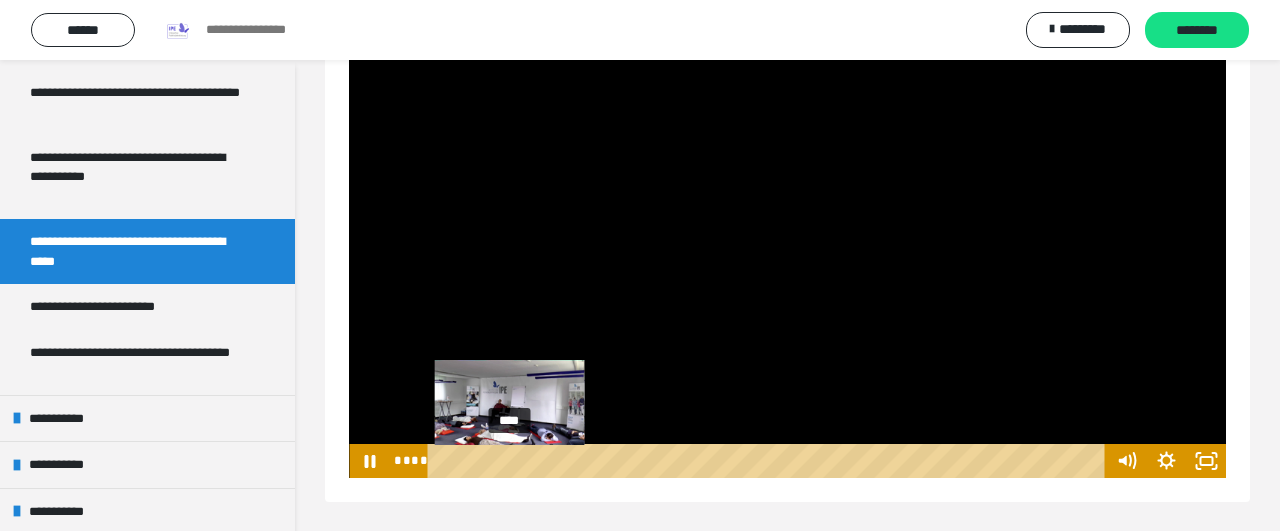 drag, startPoint x: 521, startPoint y: 459, endPoint x: 510, endPoint y: 458, distance: 11.045361 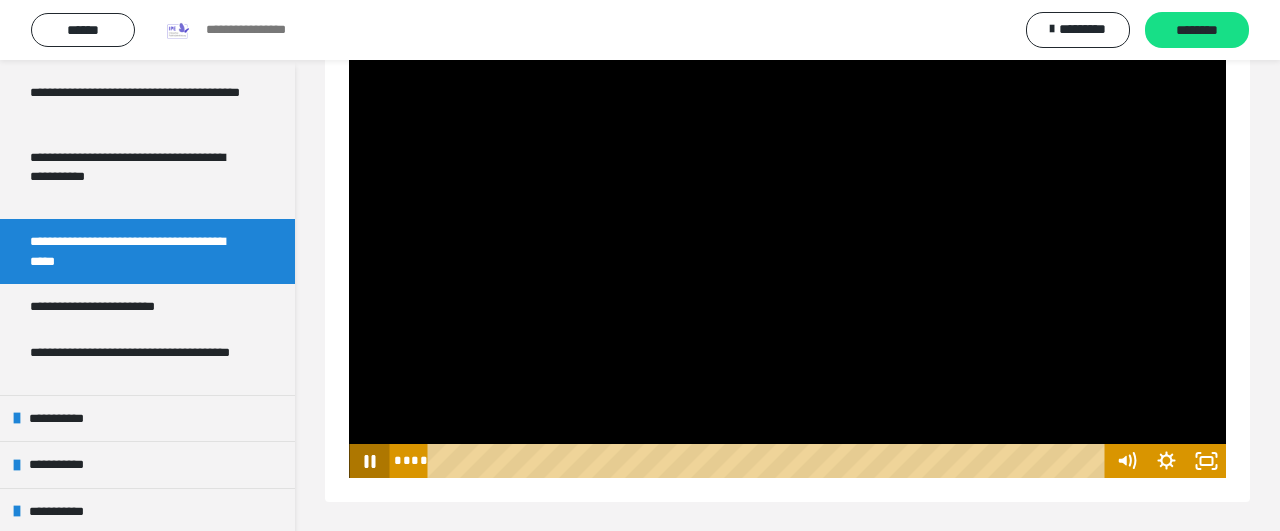 click 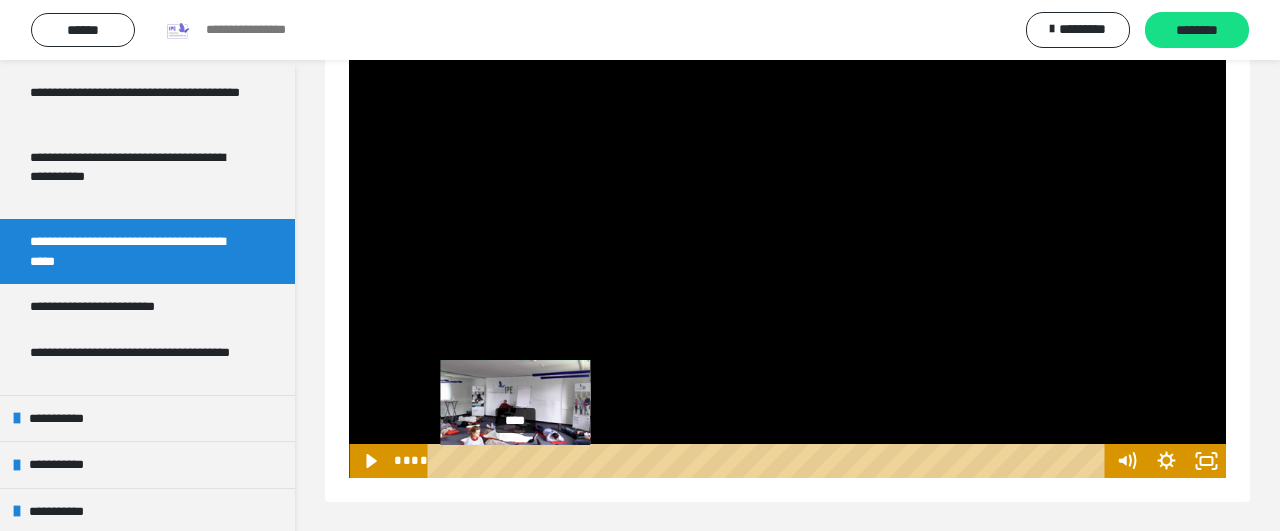 drag, startPoint x: 527, startPoint y: 460, endPoint x: 510, endPoint y: 461, distance: 17.029387 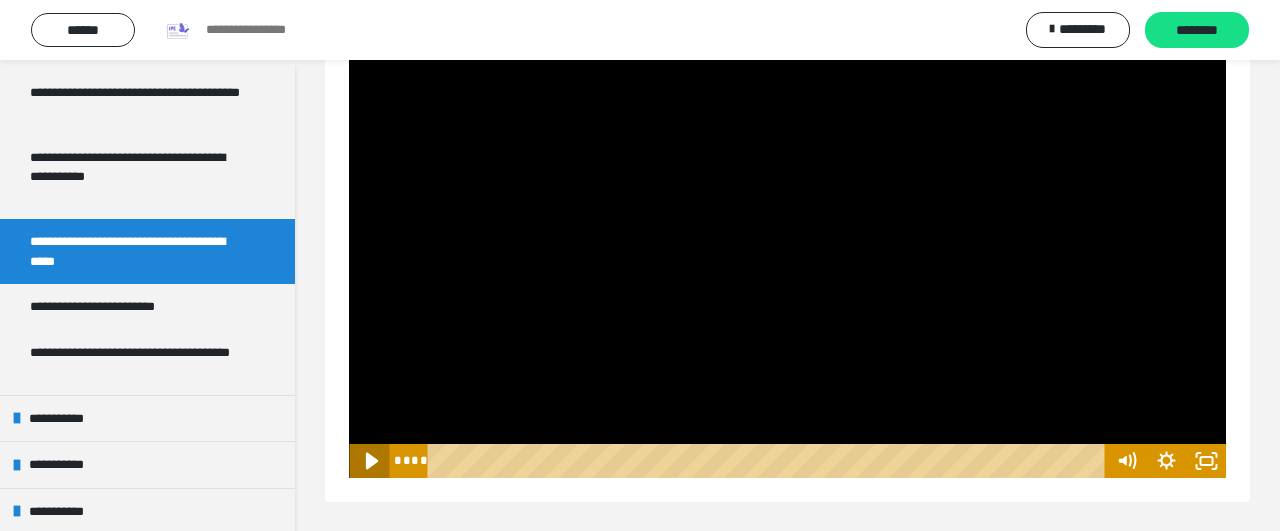 click 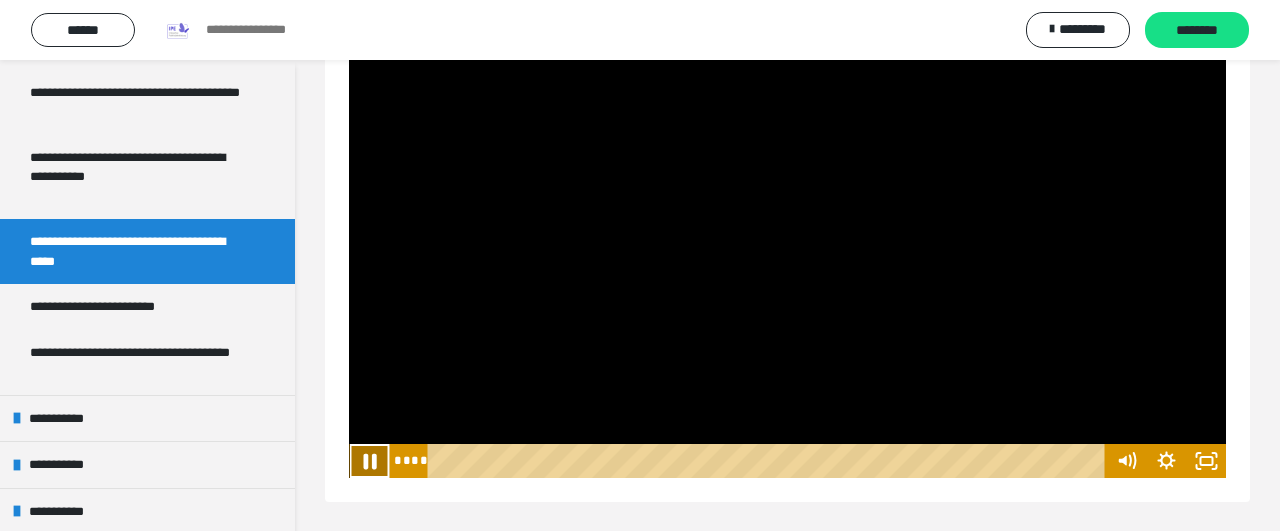 click 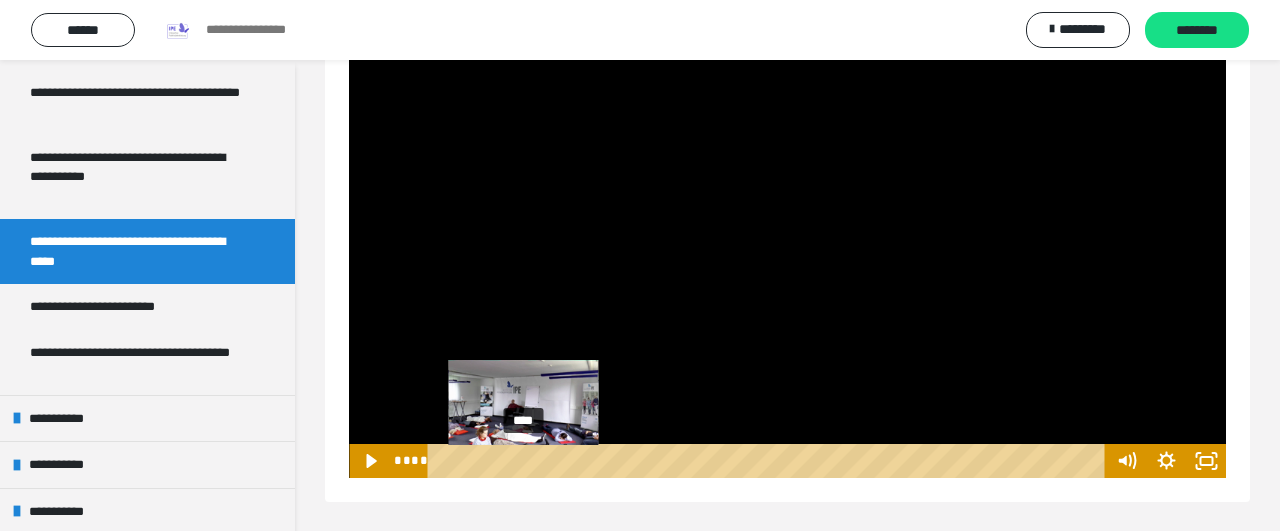 click at bounding box center [523, 461] 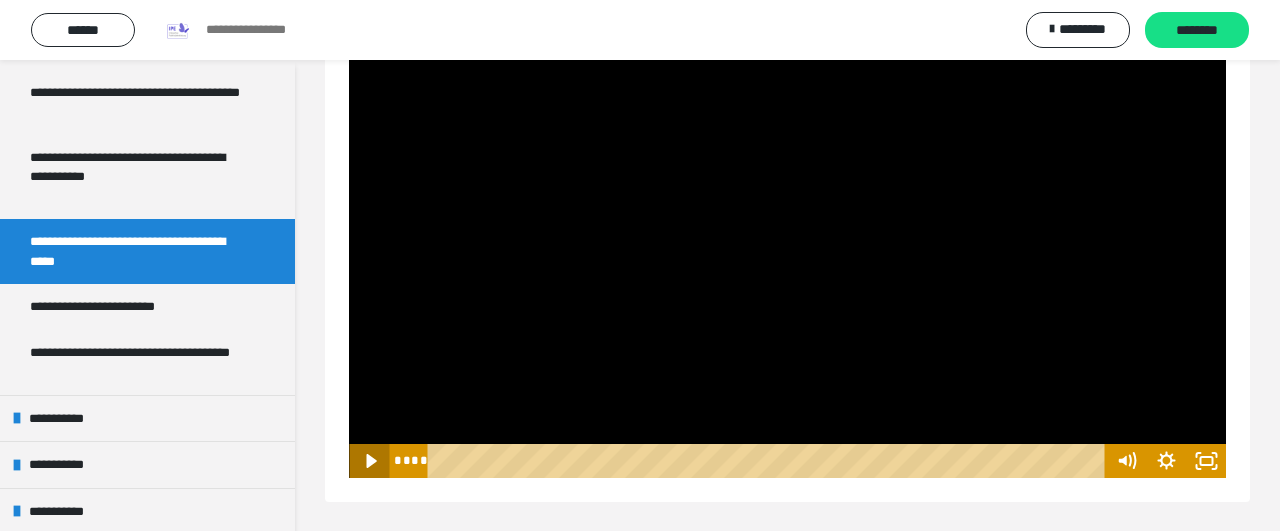 click 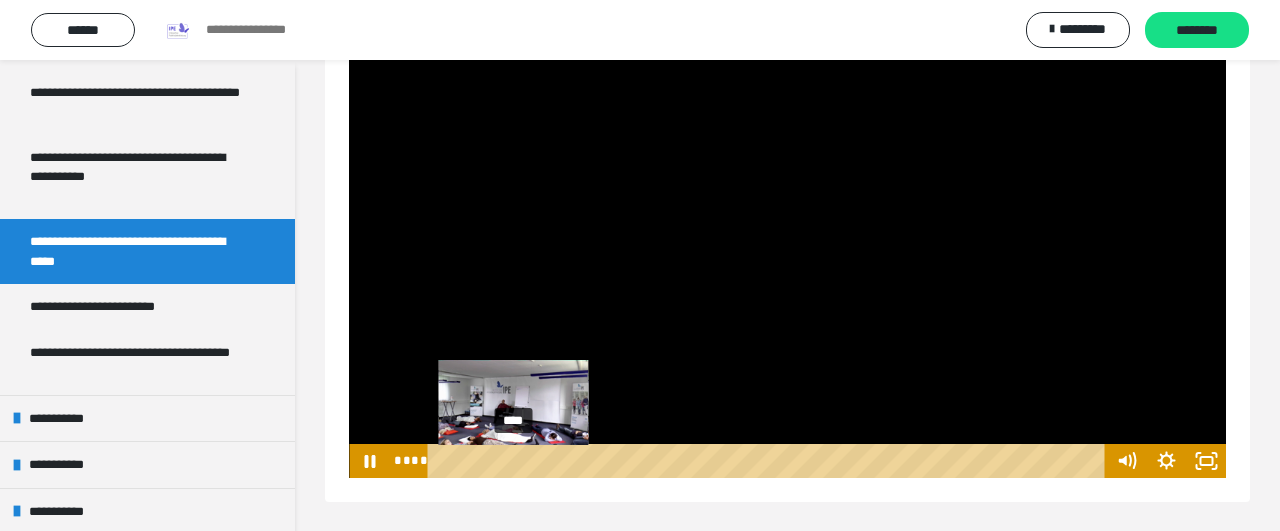 drag, startPoint x: 528, startPoint y: 461, endPoint x: 514, endPoint y: 460, distance: 14.035668 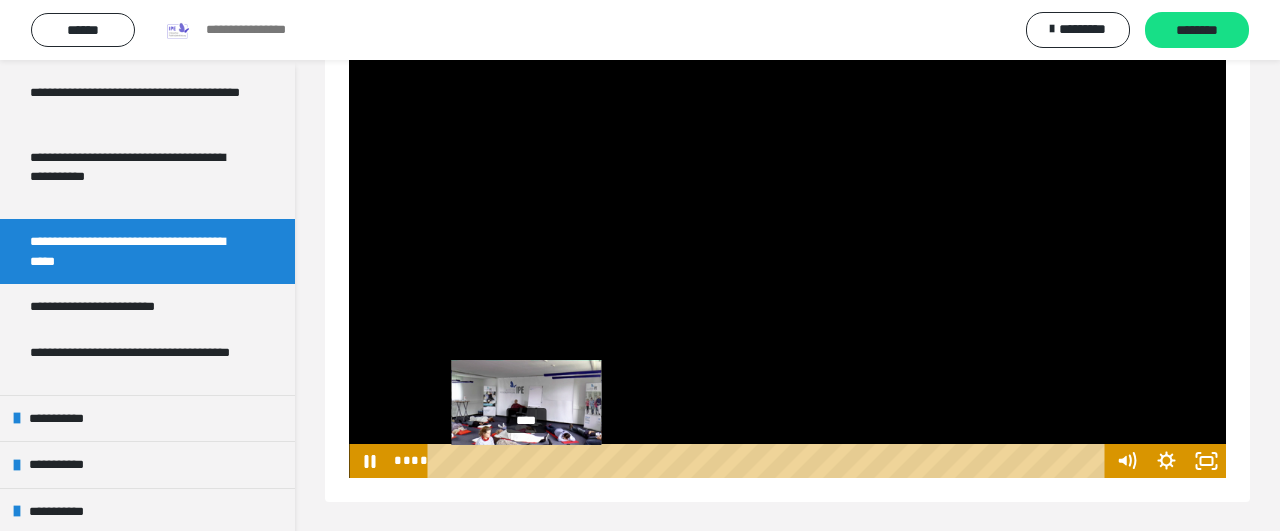 click on "****" at bounding box center [769, 461] 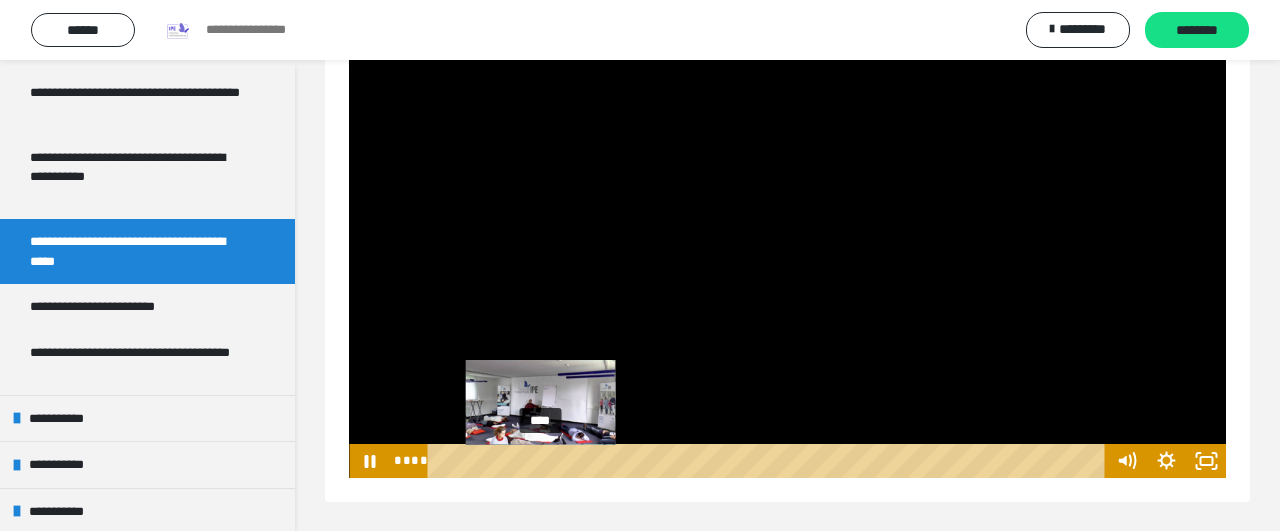 drag, startPoint x: 573, startPoint y: 459, endPoint x: 541, endPoint y: 463, distance: 32.24903 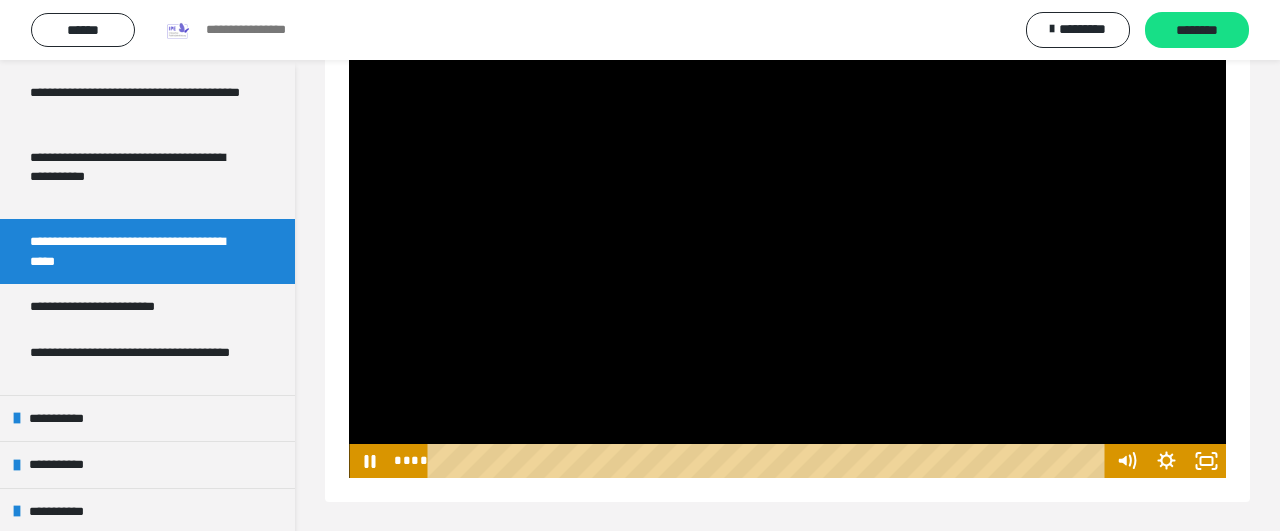 click at bounding box center (787, 231) 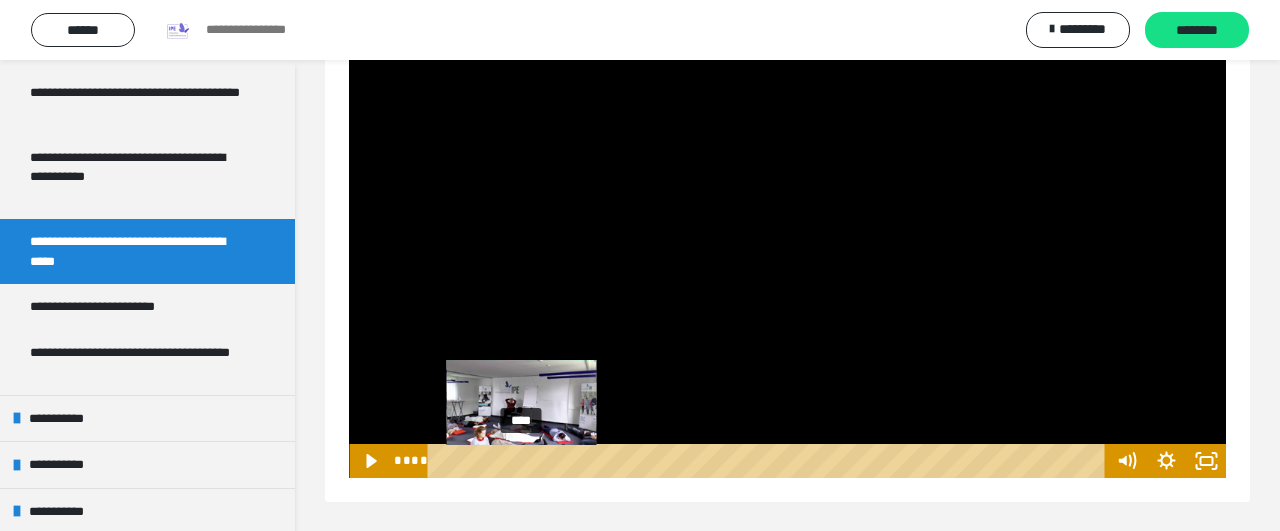 drag, startPoint x: 542, startPoint y: 463, endPoint x: 524, endPoint y: 465, distance: 18.110771 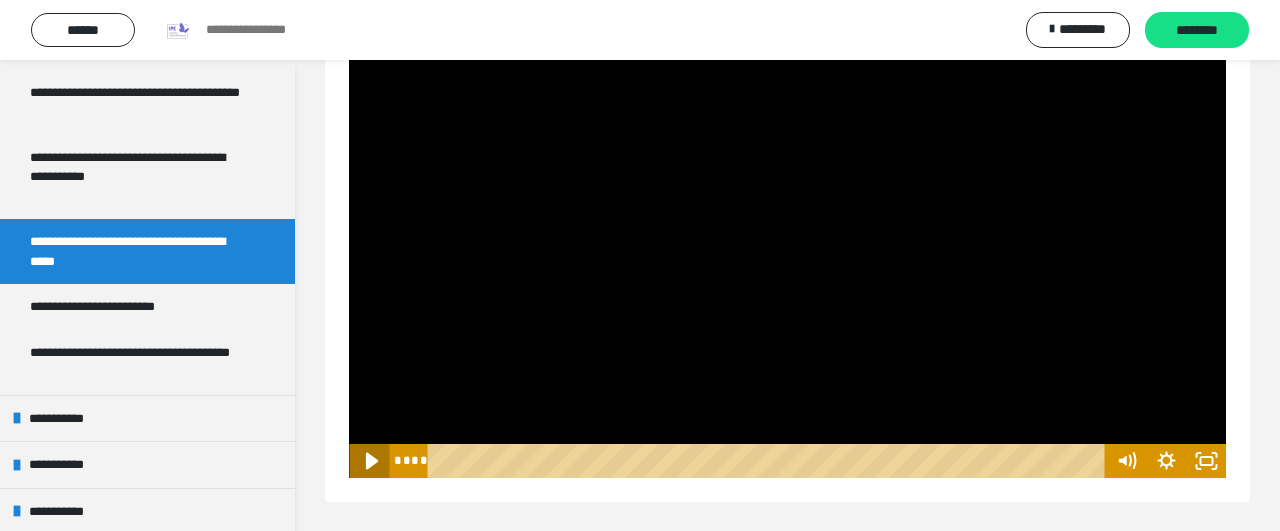 click 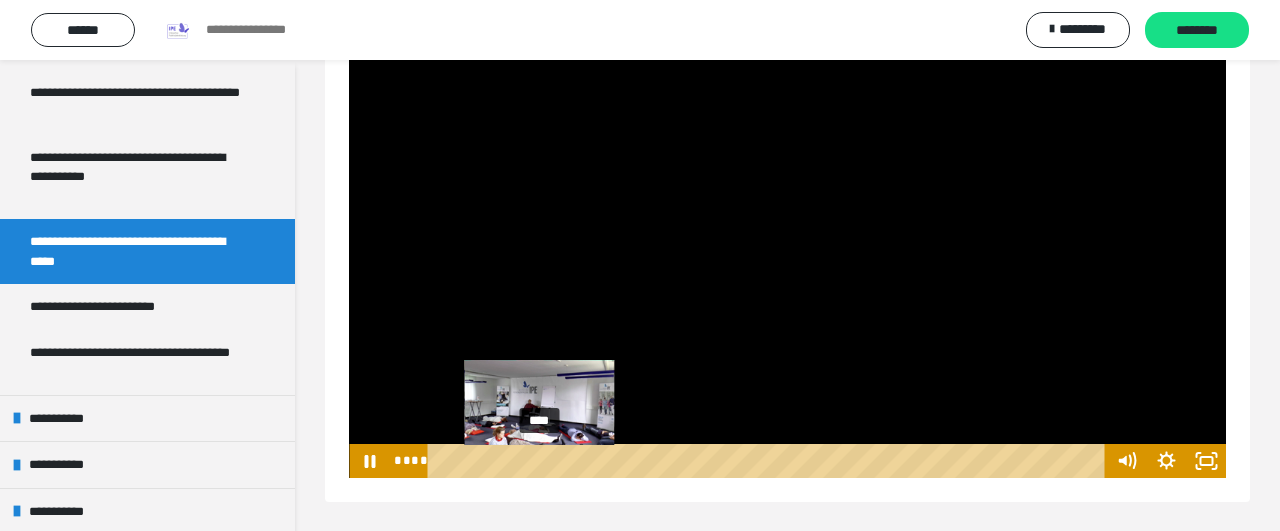 drag, startPoint x: 555, startPoint y: 457, endPoint x: 529, endPoint y: 457, distance: 26 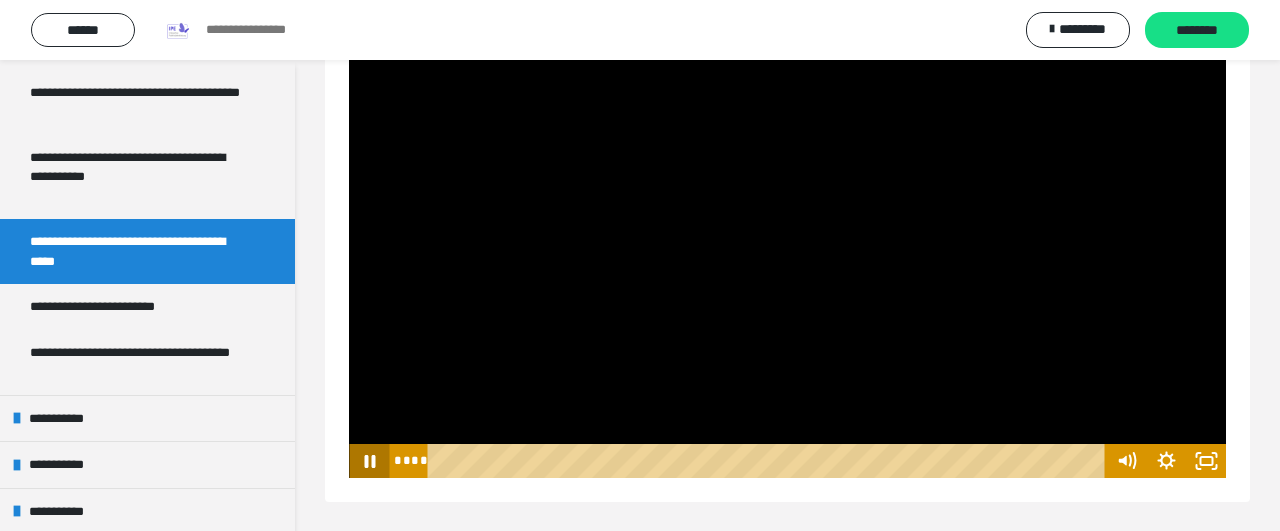 click 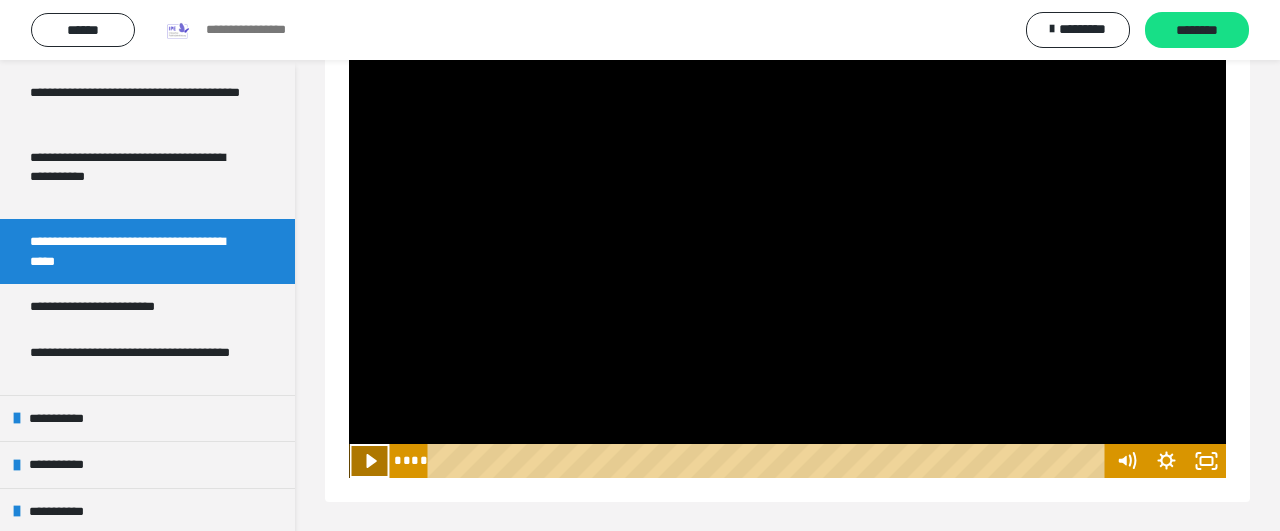 click 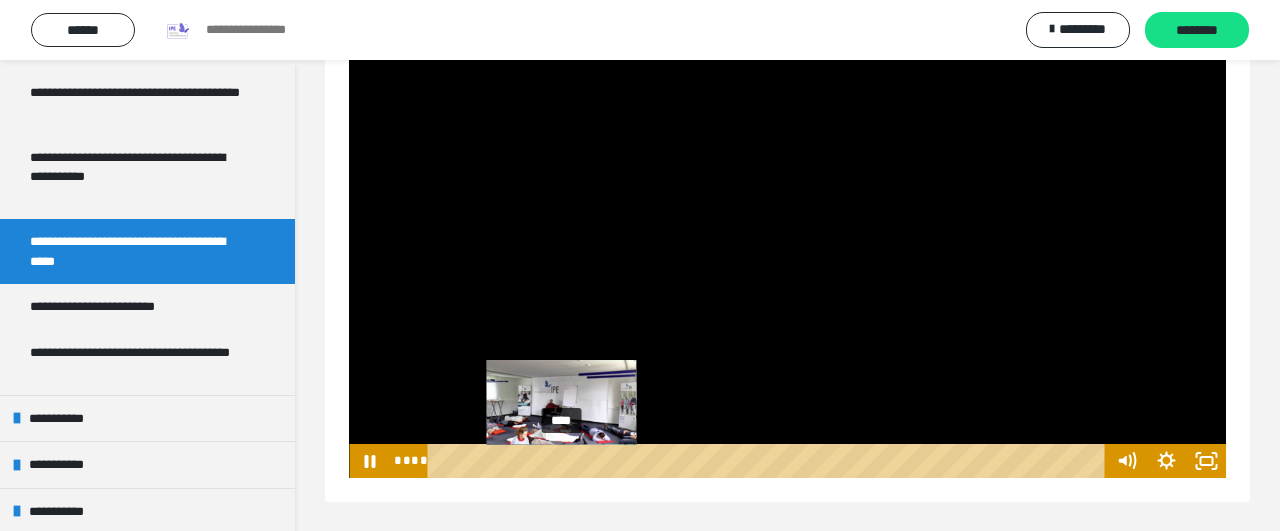 click at bounding box center (561, 461) 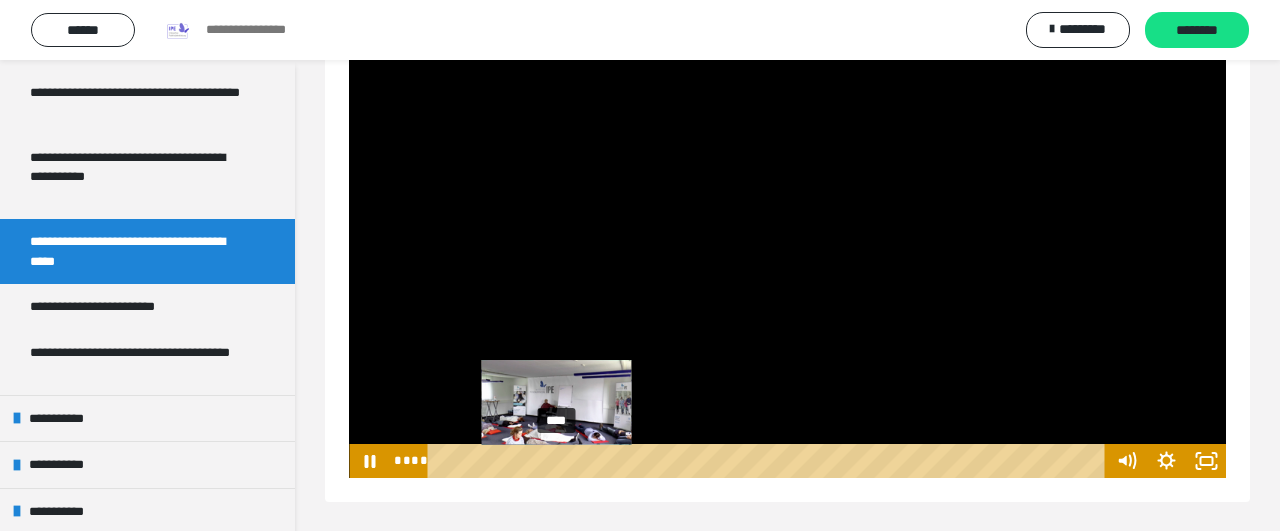 click at bounding box center [556, 461] 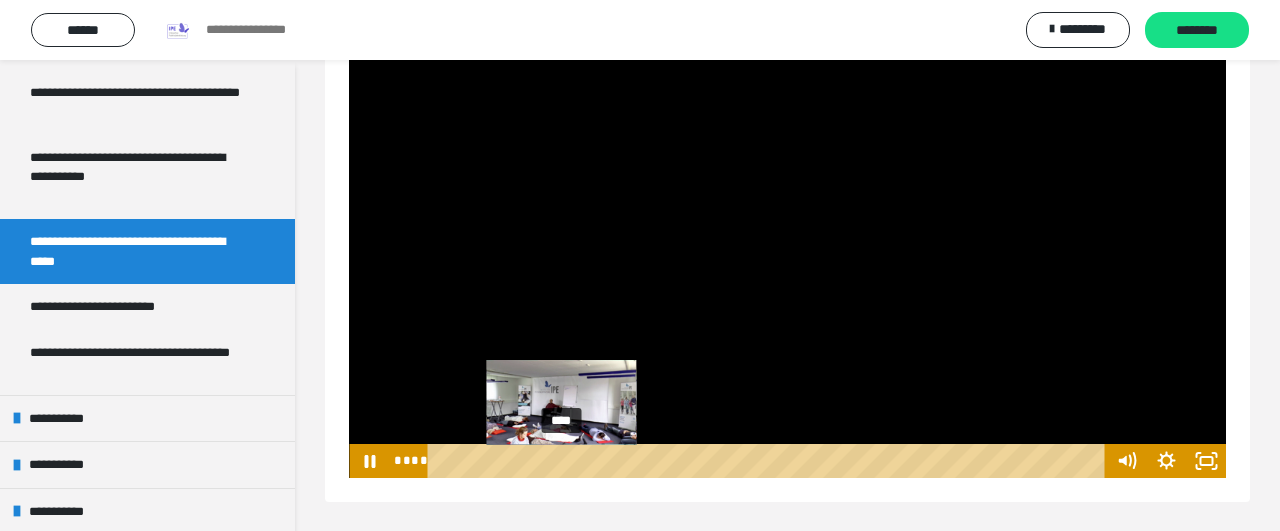 click at bounding box center (561, 461) 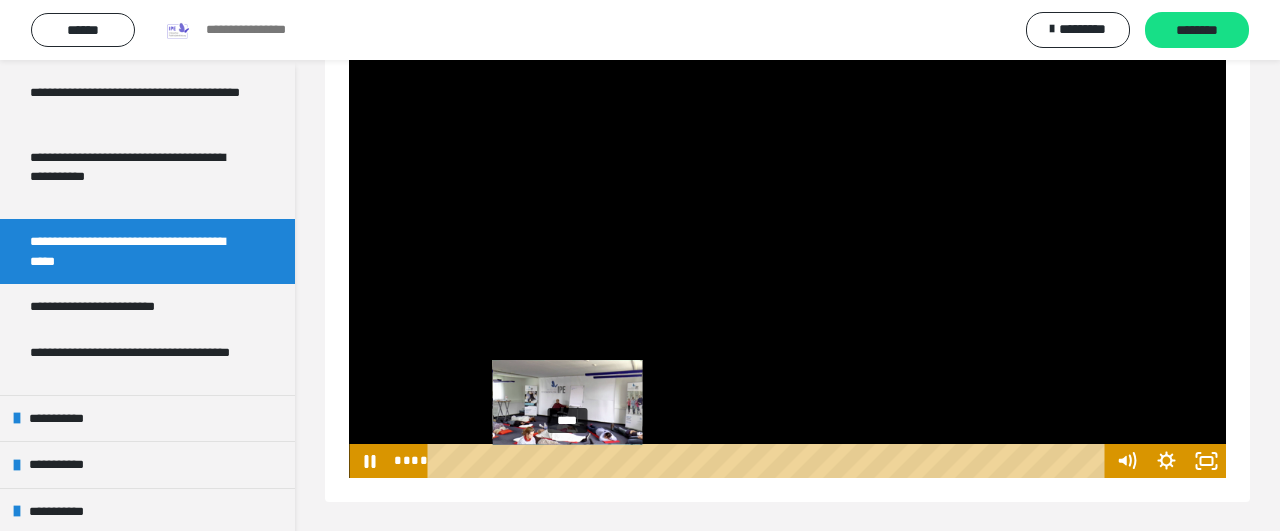 drag, startPoint x: 579, startPoint y: 461, endPoint x: 568, endPoint y: 461, distance: 11 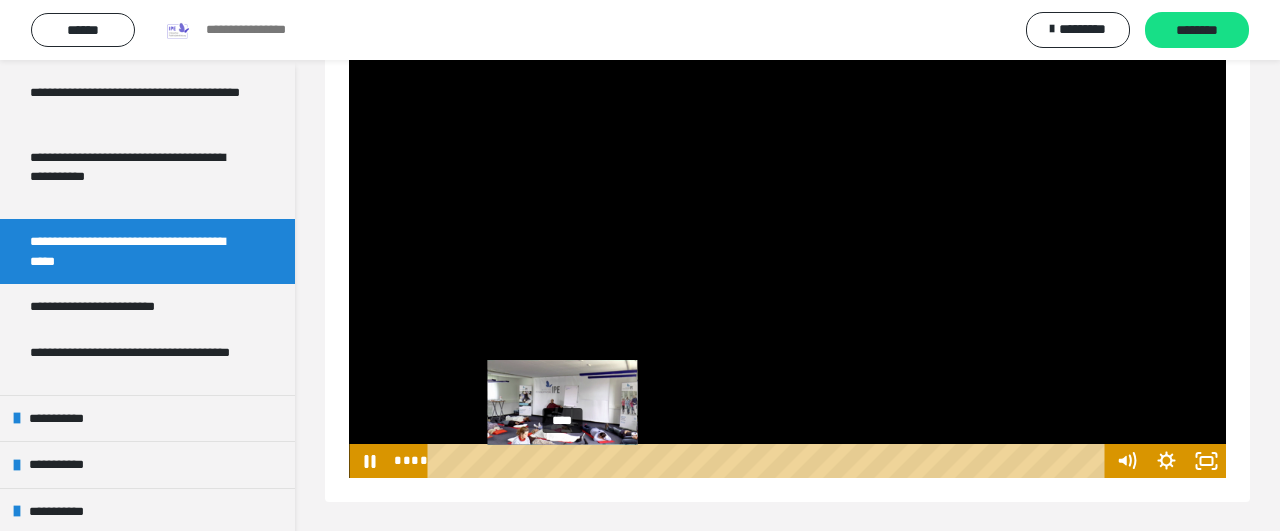click at bounding box center [562, 461] 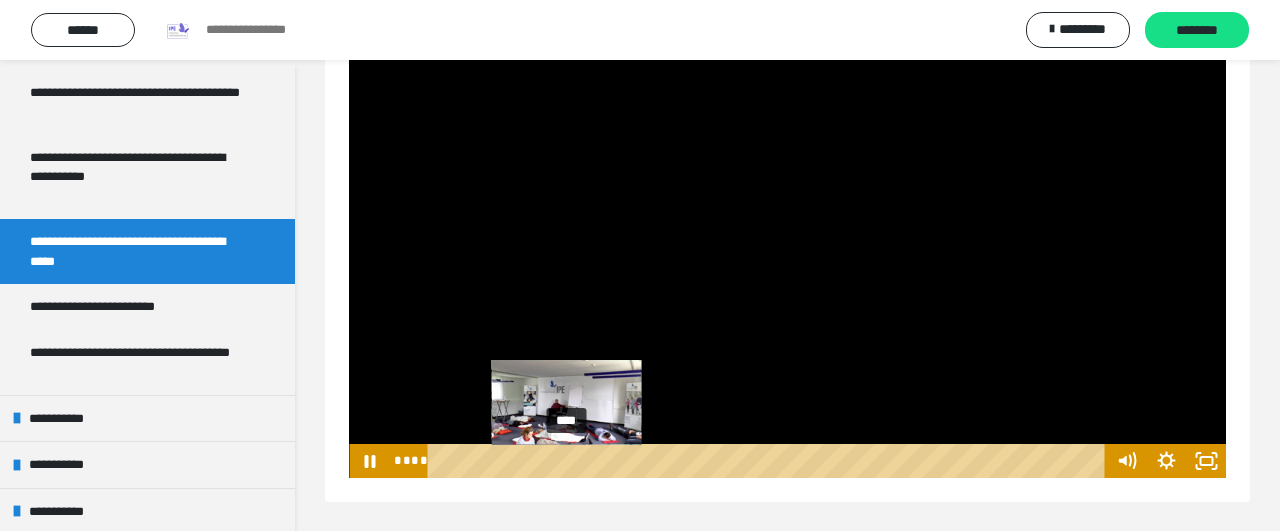 drag, startPoint x: 593, startPoint y: 463, endPoint x: 575, endPoint y: 464, distance: 18.027756 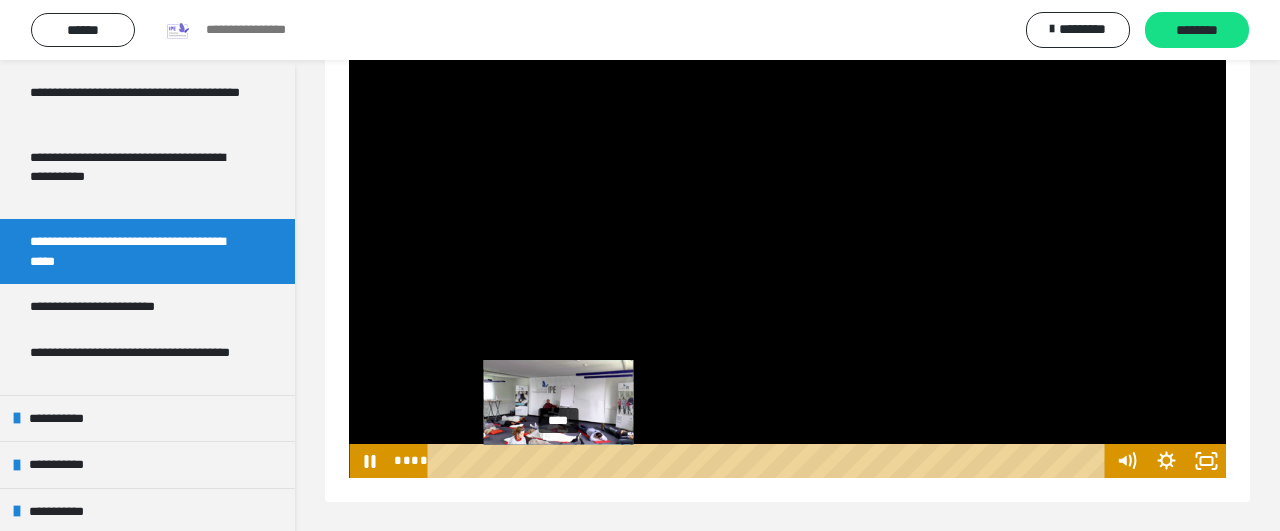 drag, startPoint x: 575, startPoint y: 464, endPoint x: 559, endPoint y: 465, distance: 16.03122 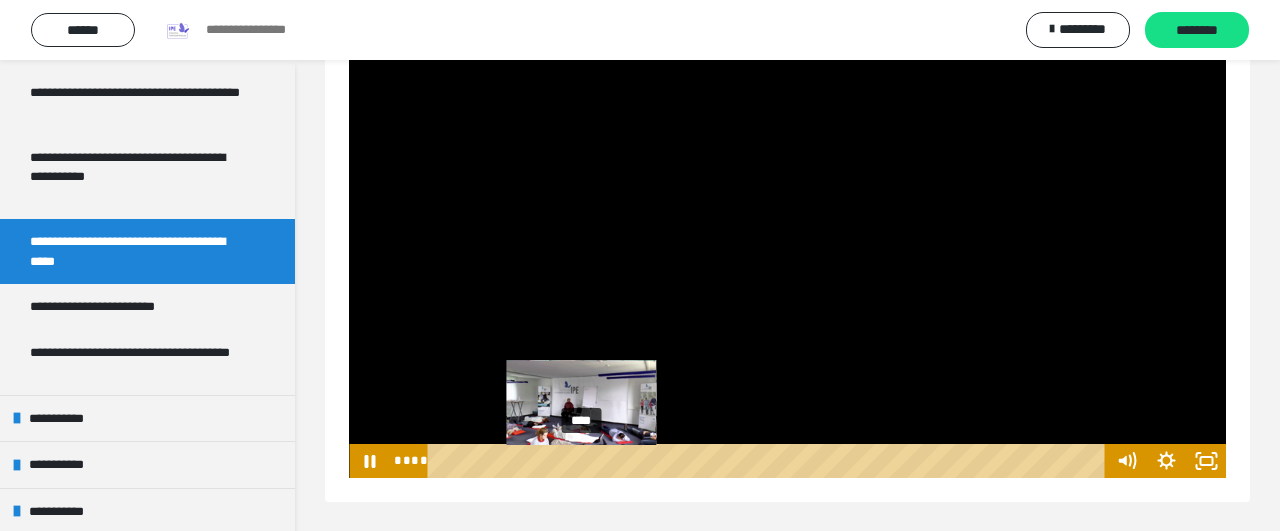 drag, startPoint x: 597, startPoint y: 462, endPoint x: 582, endPoint y: 462, distance: 15 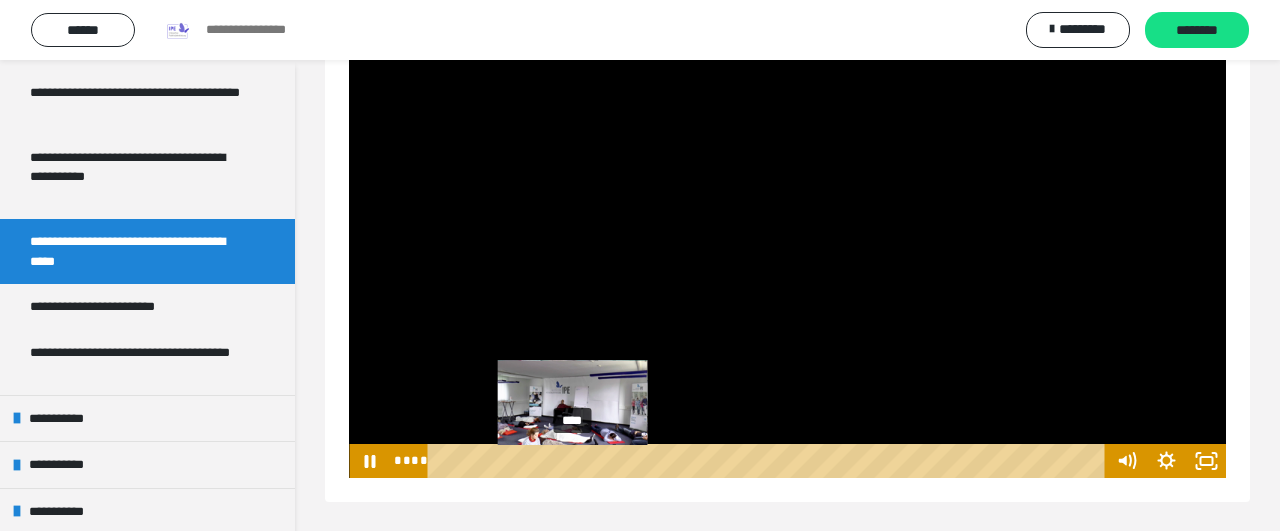 click on "****" at bounding box center [769, 461] 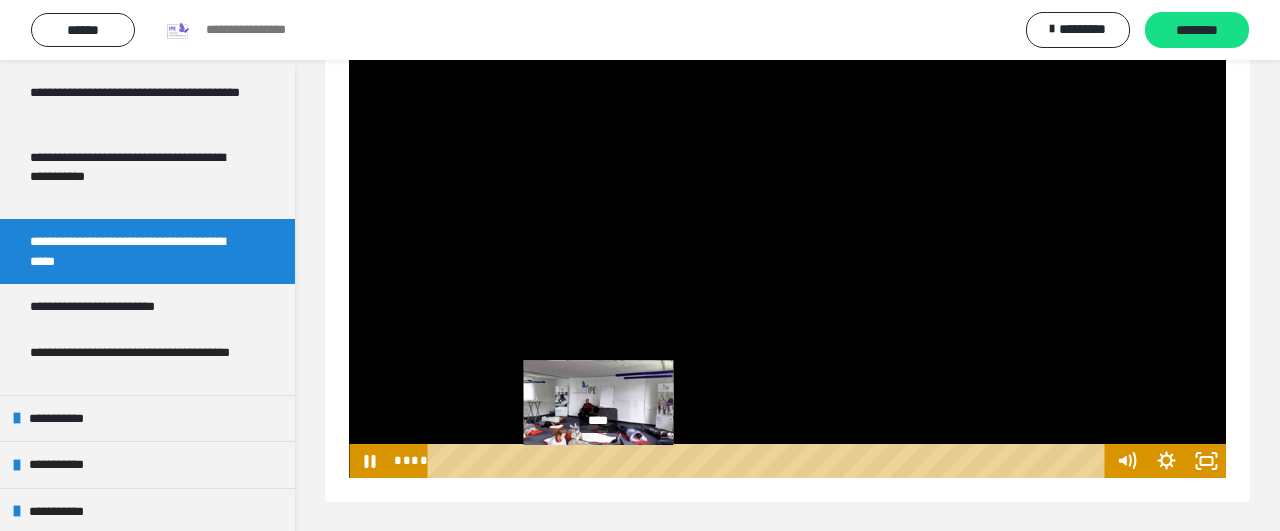 drag, startPoint x: 629, startPoint y: 463, endPoint x: 599, endPoint y: 463, distance: 30 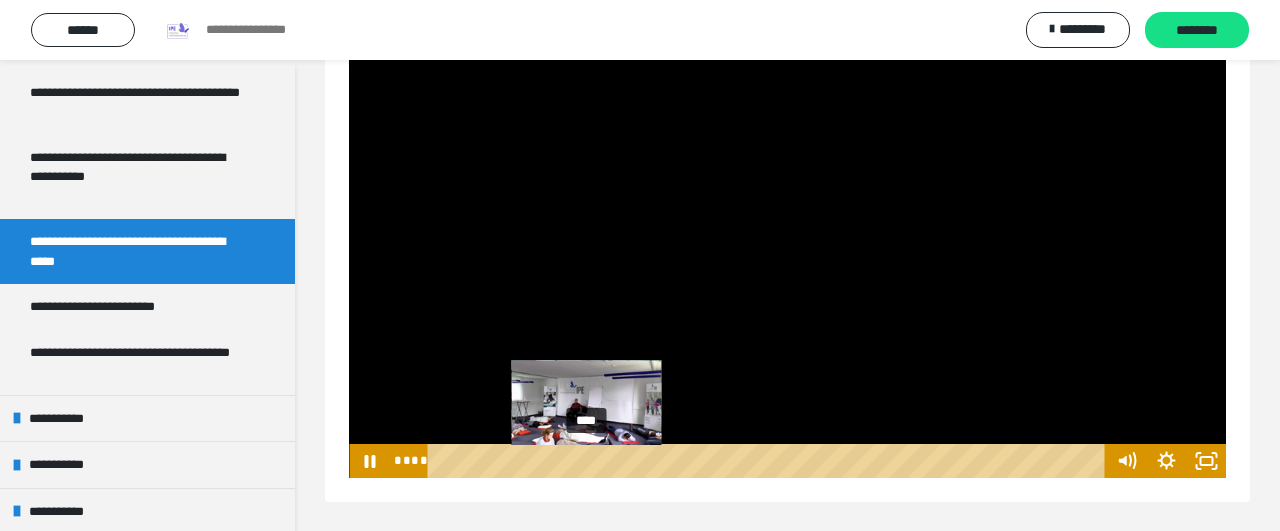 drag, startPoint x: 599, startPoint y: 463, endPoint x: 587, endPoint y: 463, distance: 12 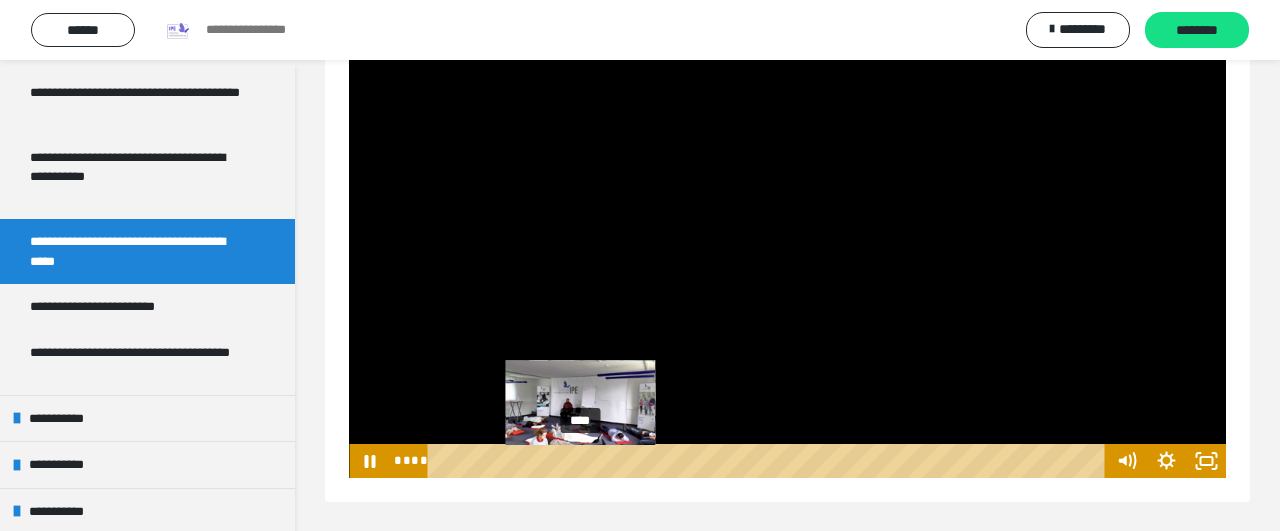 click on "****" at bounding box center [769, 461] 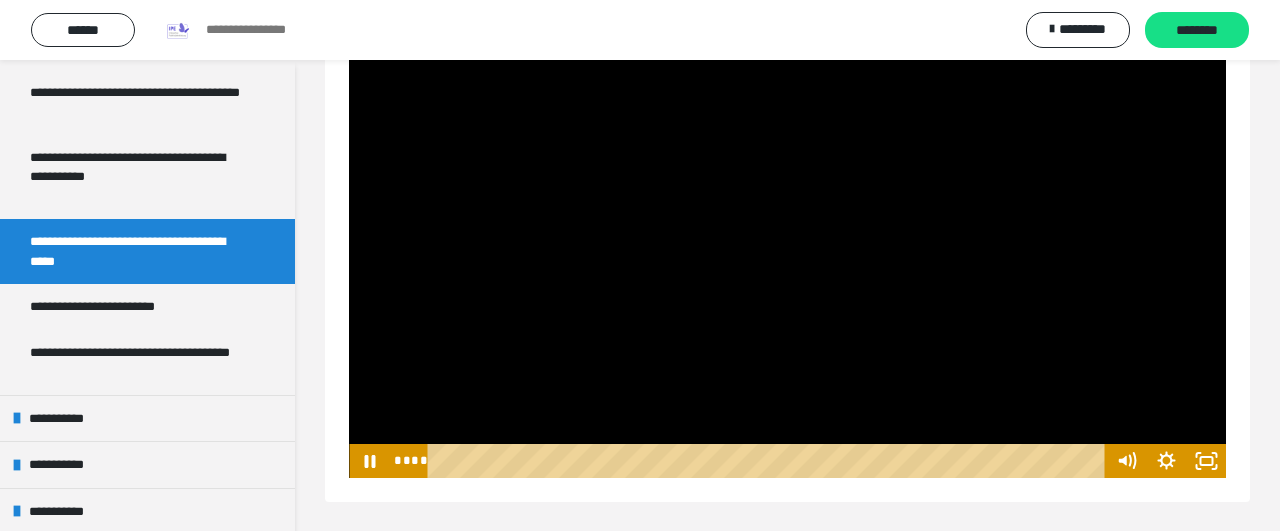 click at bounding box center [787, 231] 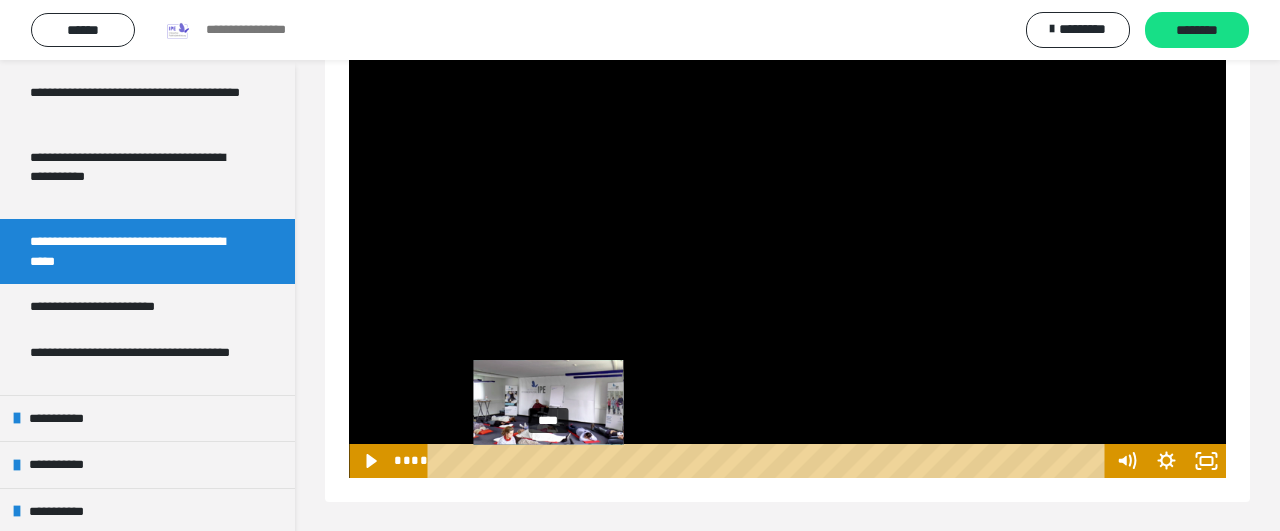 drag, startPoint x: 569, startPoint y: 461, endPoint x: 549, endPoint y: 465, distance: 20.396078 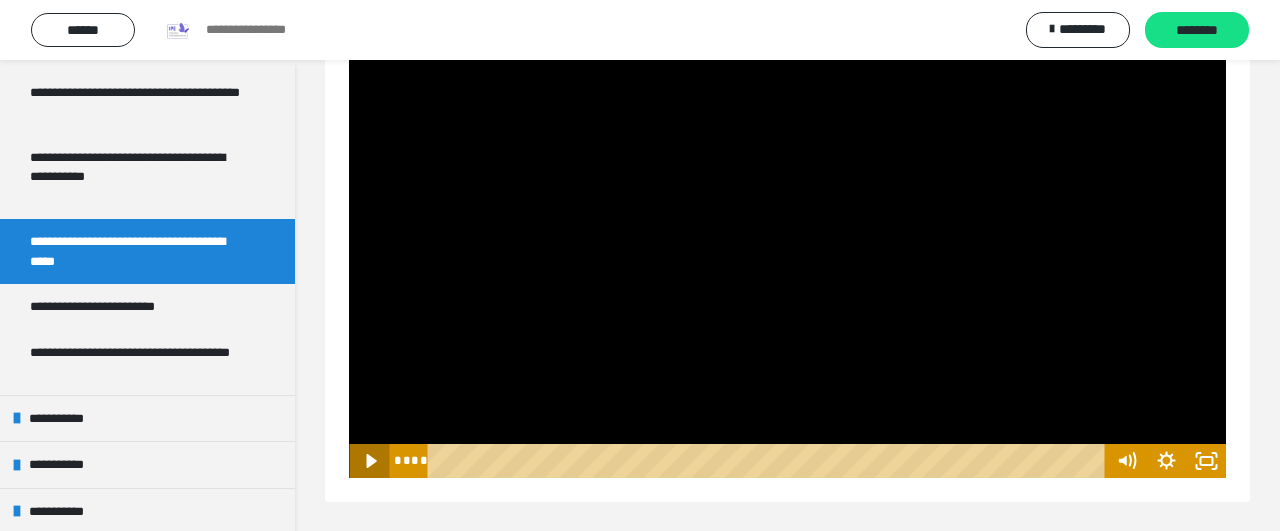 click 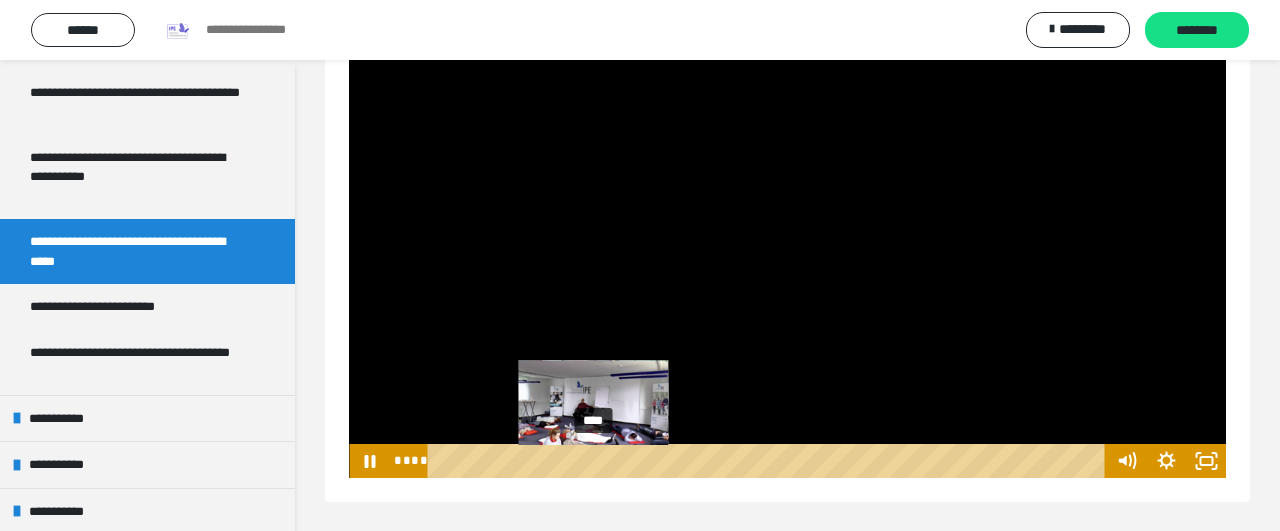 click at bounding box center [593, 461] 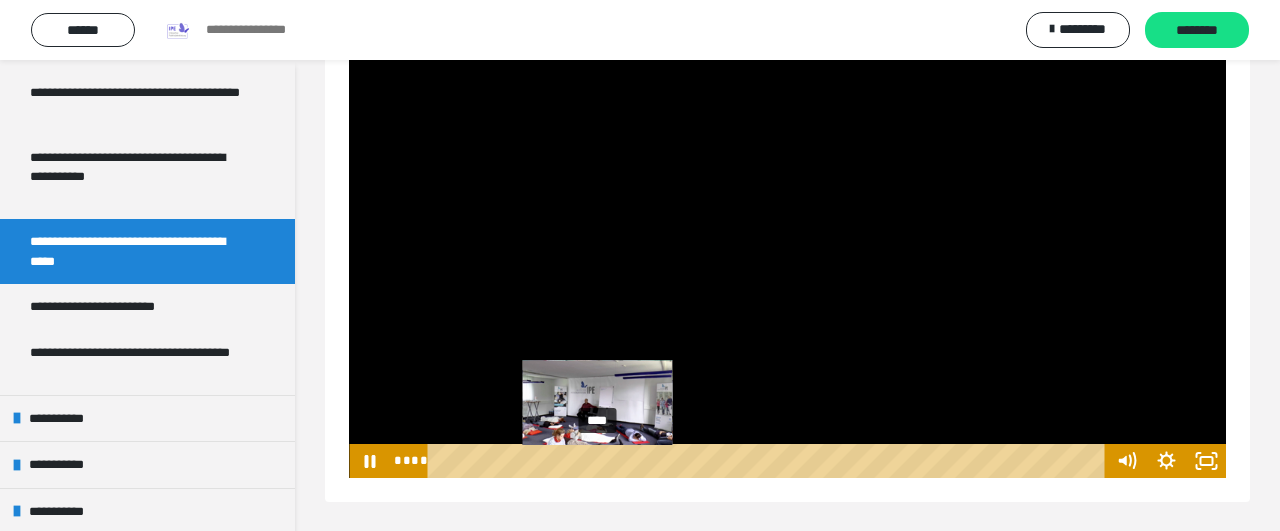 drag, startPoint x: 610, startPoint y: 459, endPoint x: 597, endPoint y: 461, distance: 13.152946 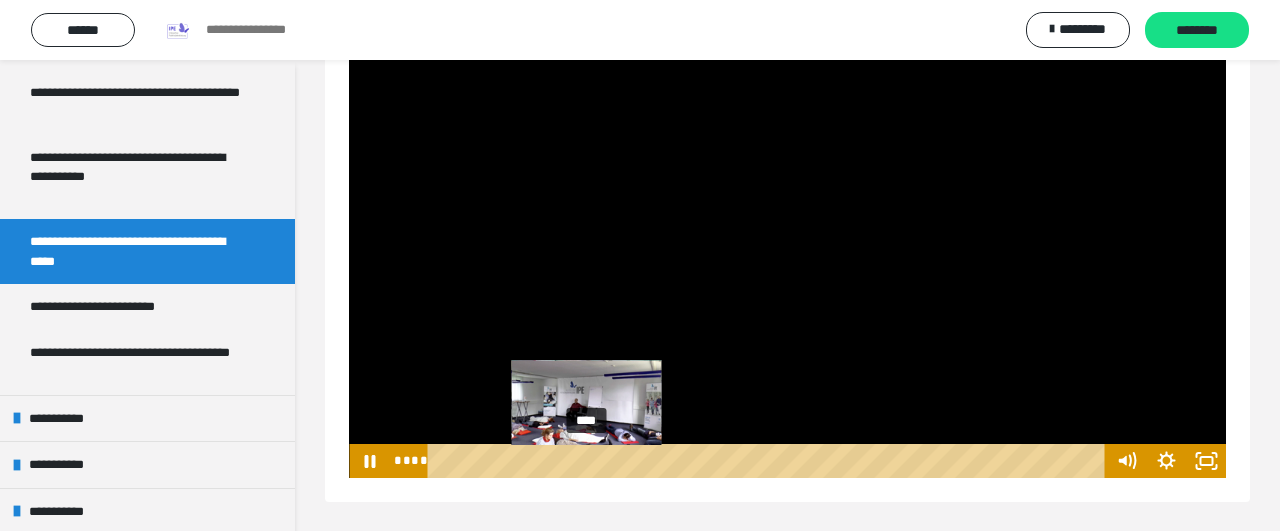 drag, startPoint x: 598, startPoint y: 462, endPoint x: 587, endPoint y: 462, distance: 11 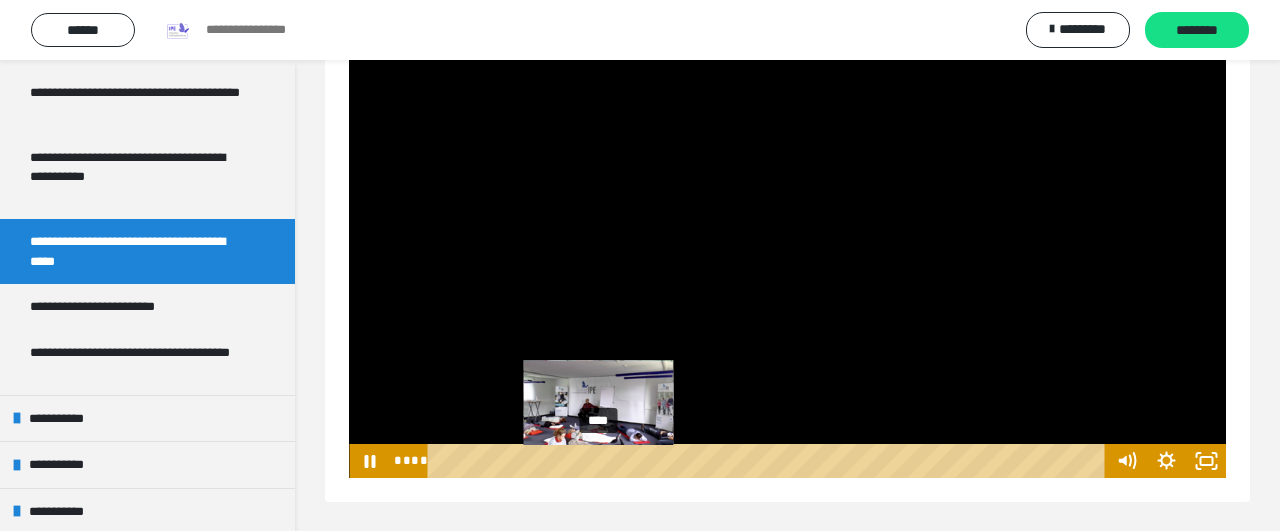 drag, startPoint x: 615, startPoint y: 464, endPoint x: 599, endPoint y: 465, distance: 16.03122 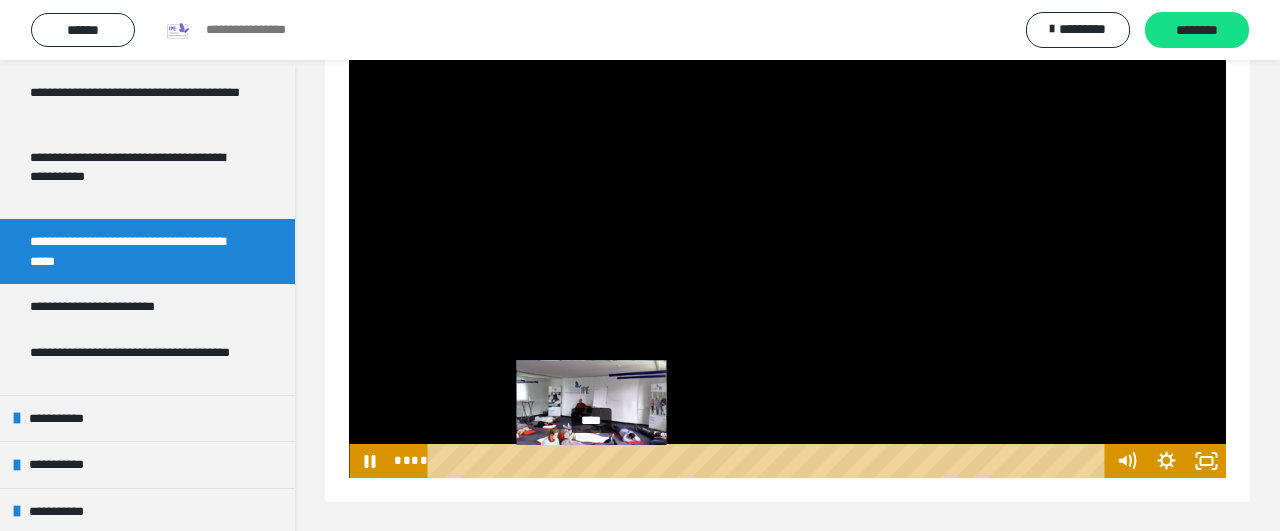 click on "****" at bounding box center [769, 461] 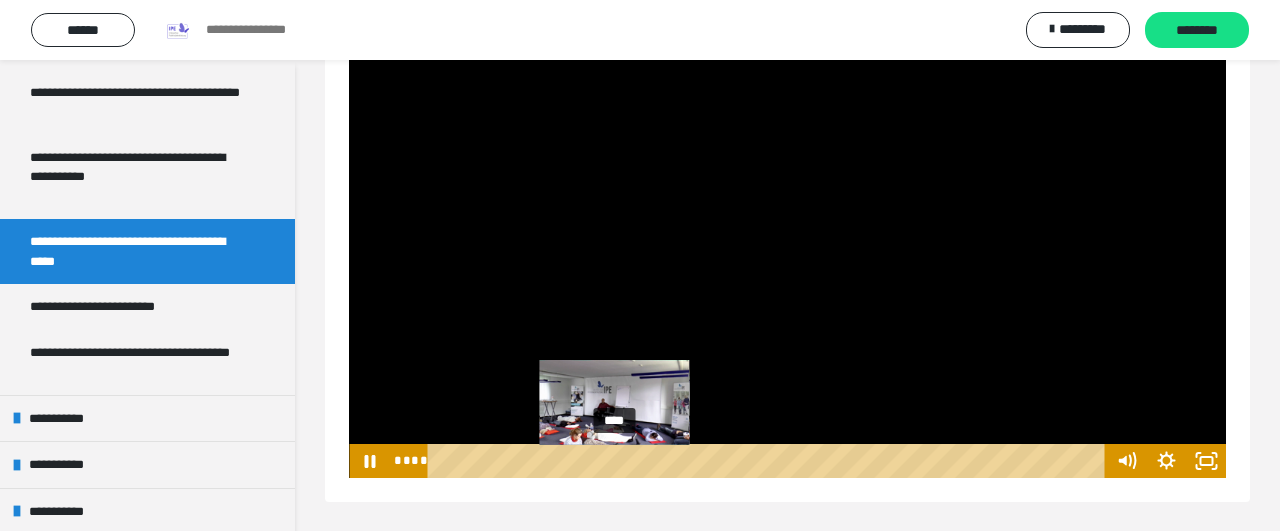 click at bounding box center [614, 461] 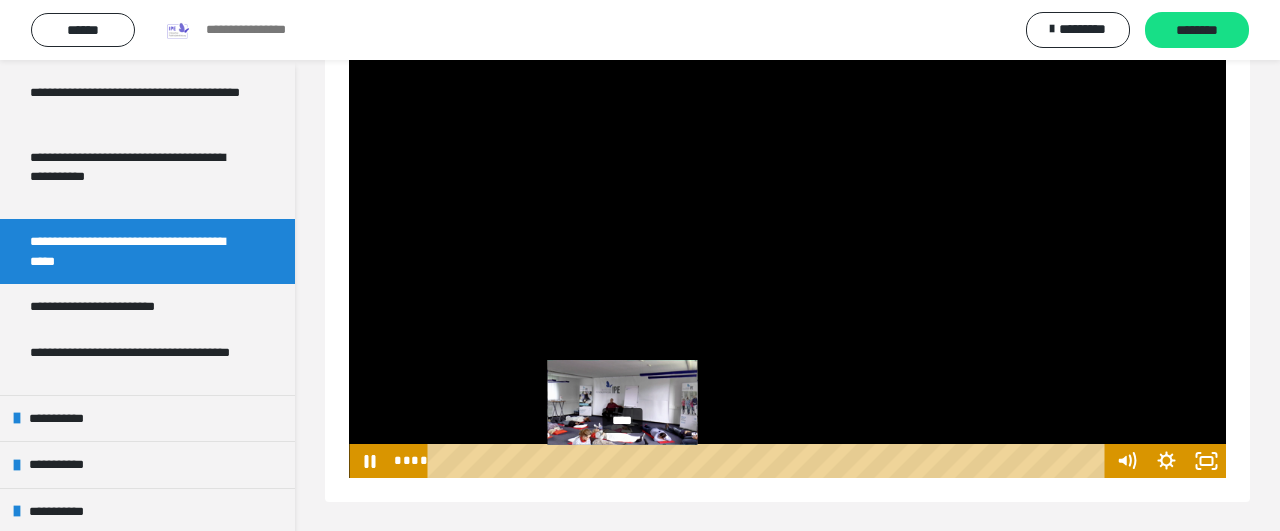 drag, startPoint x: 631, startPoint y: 463, endPoint x: 621, endPoint y: 462, distance: 10.049875 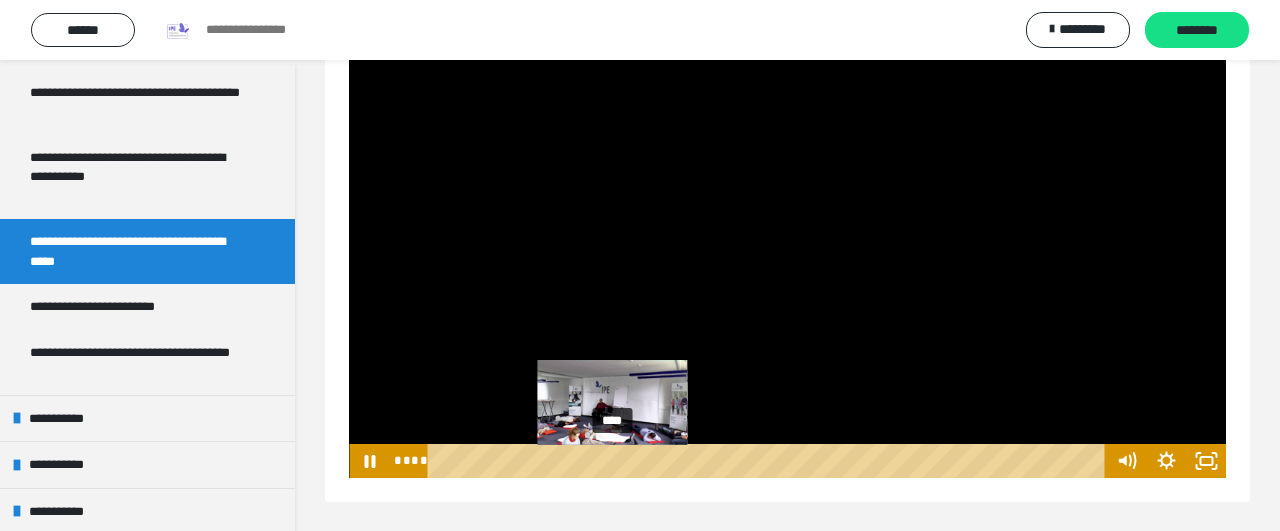 click at bounding box center (612, 461) 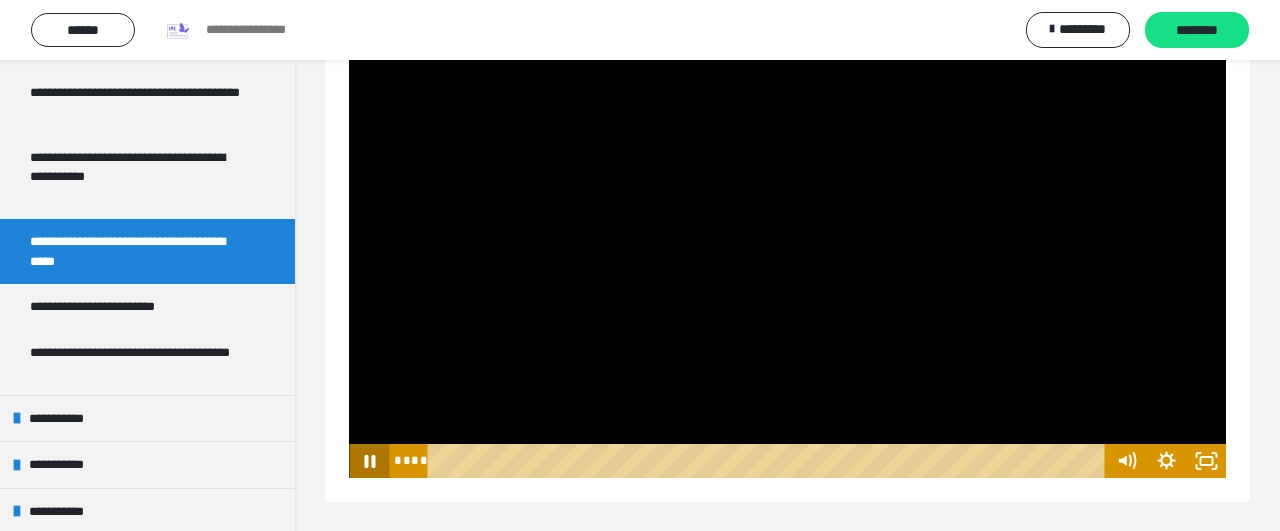 click 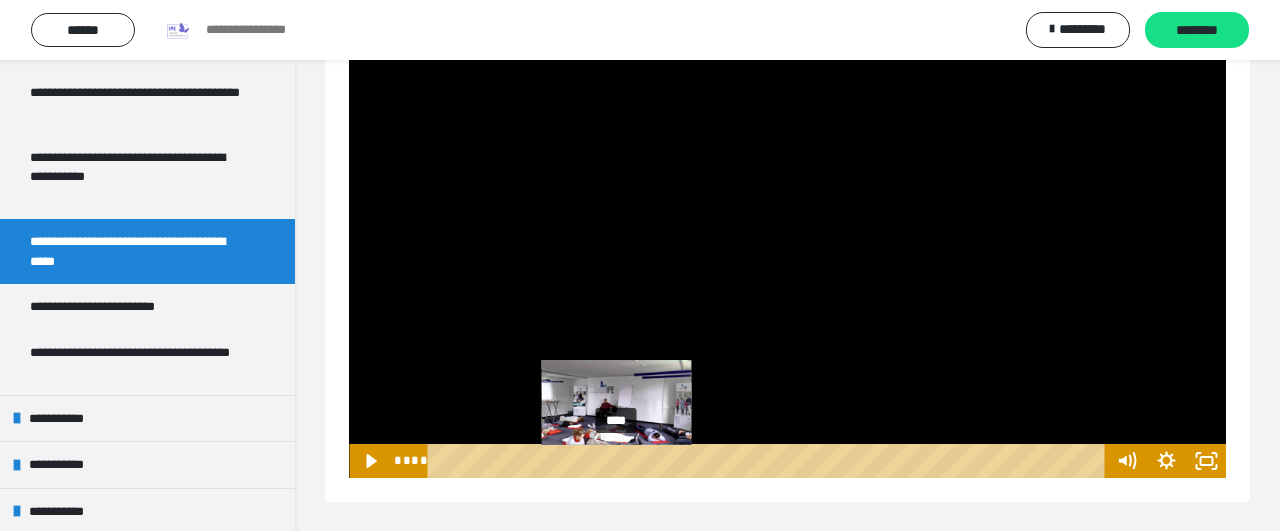 drag, startPoint x: 629, startPoint y: 457, endPoint x: 617, endPoint y: 456, distance: 12.0415945 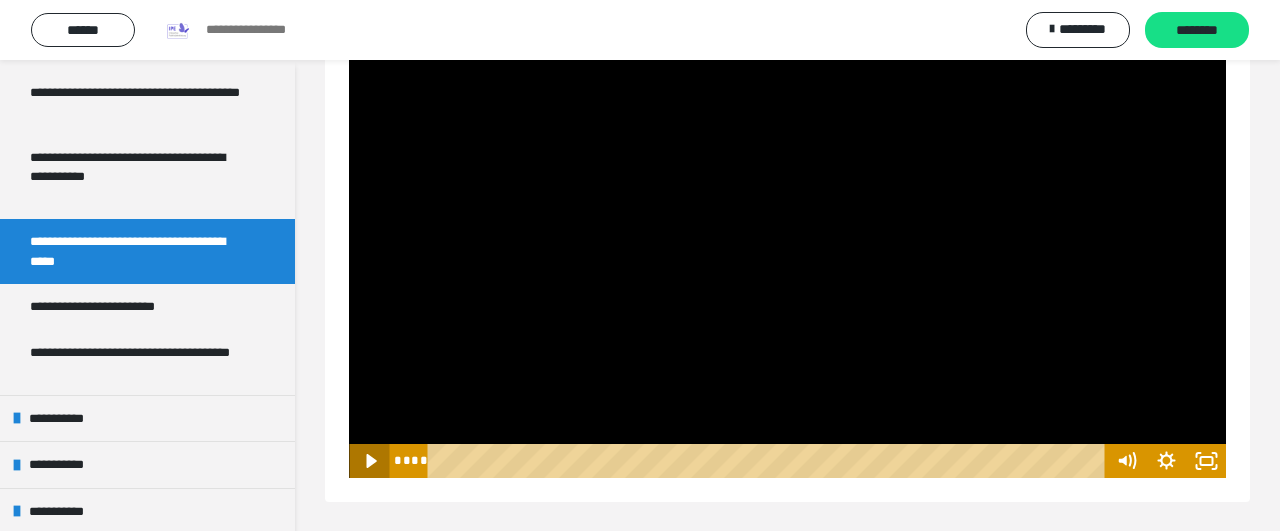 click 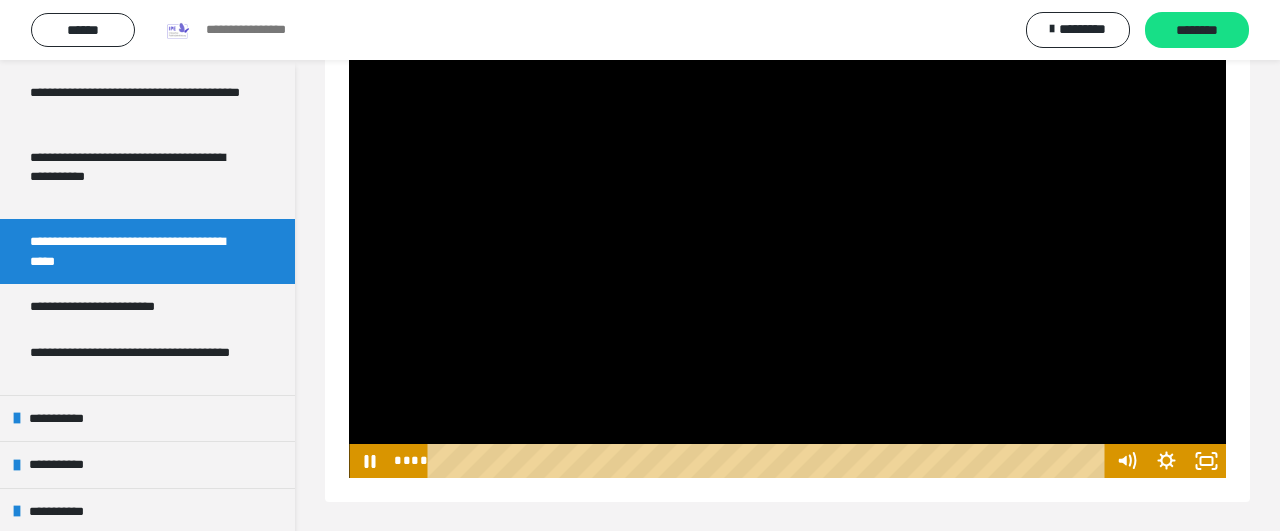 click at bounding box center (787, 231) 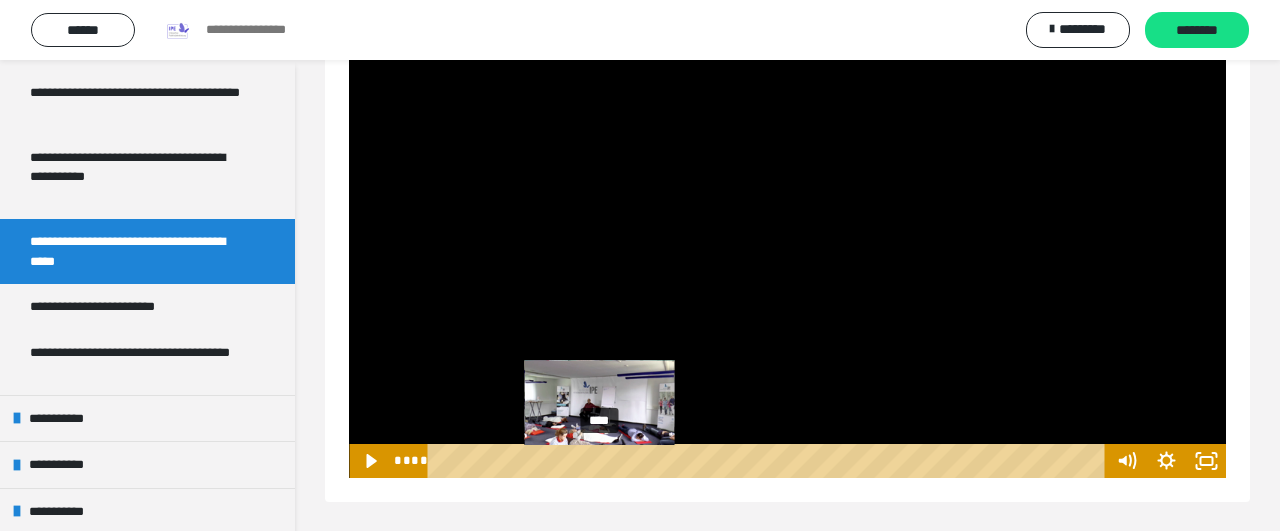 drag, startPoint x: 620, startPoint y: 459, endPoint x: 600, endPoint y: 459, distance: 20 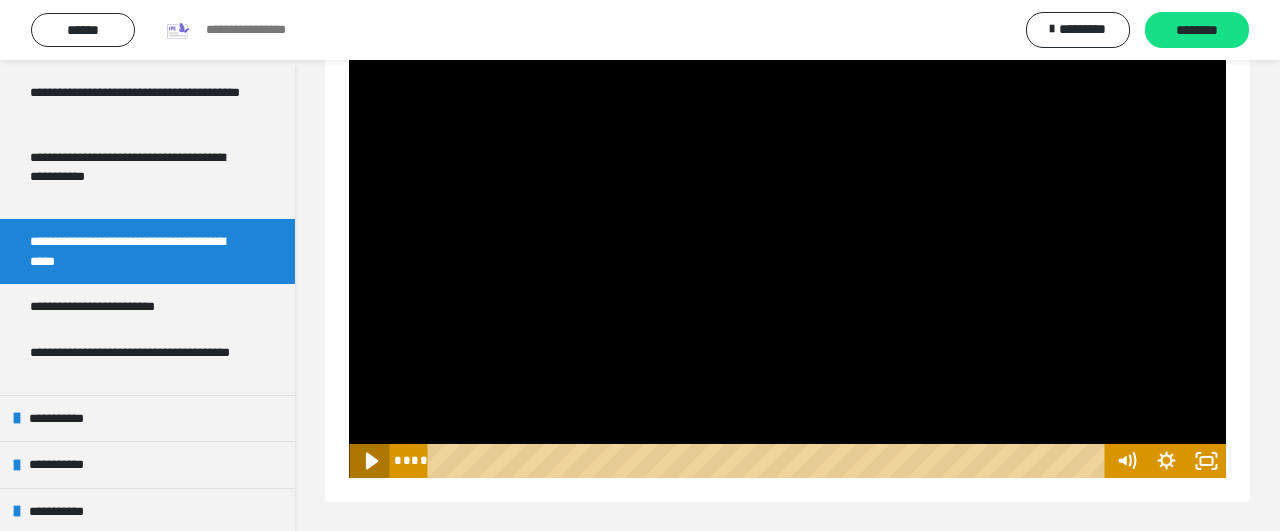 click 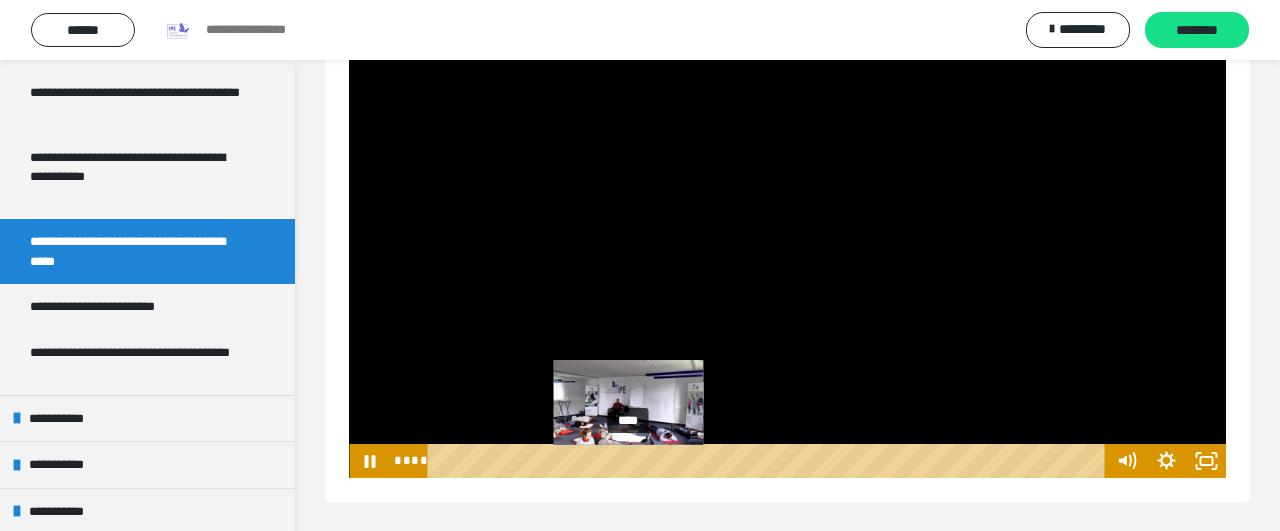drag, startPoint x: 643, startPoint y: 461, endPoint x: 629, endPoint y: 461, distance: 14 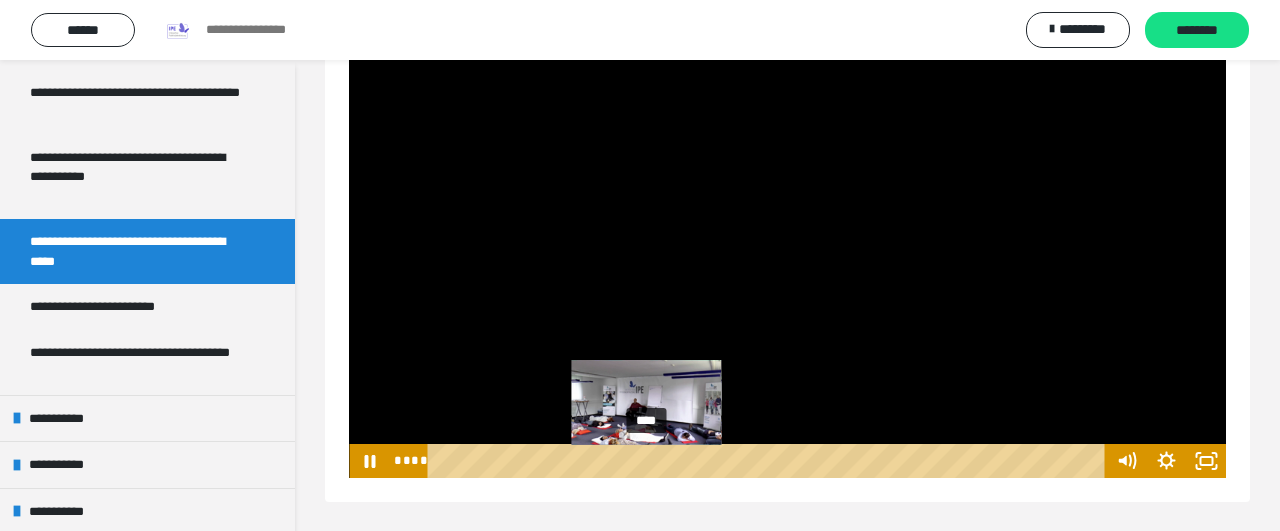 click on "****" at bounding box center [769, 461] 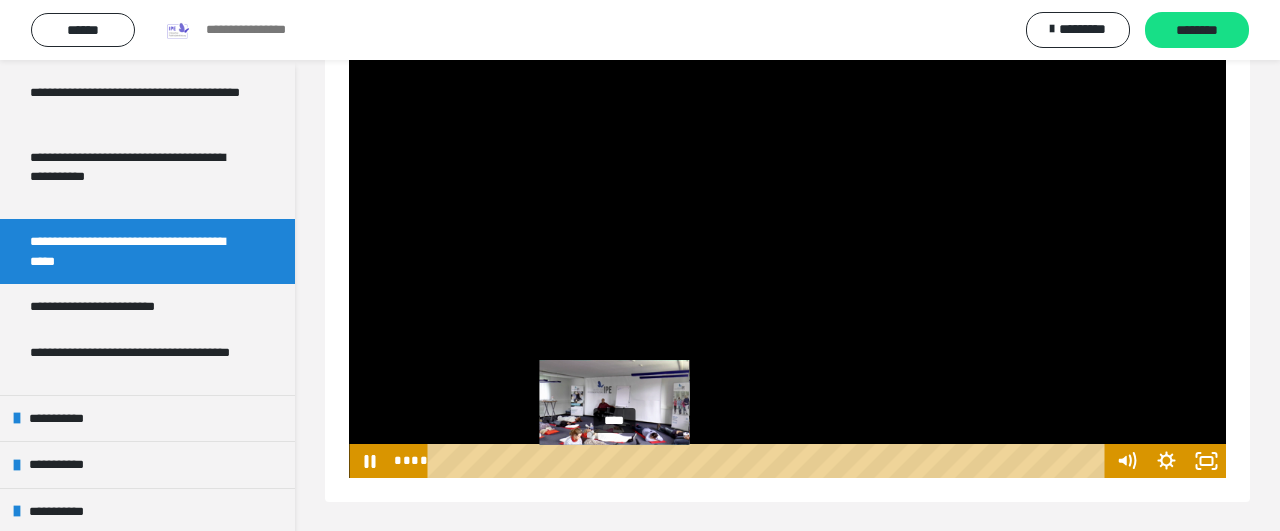 drag, startPoint x: 655, startPoint y: 463, endPoint x: 620, endPoint y: 463, distance: 35 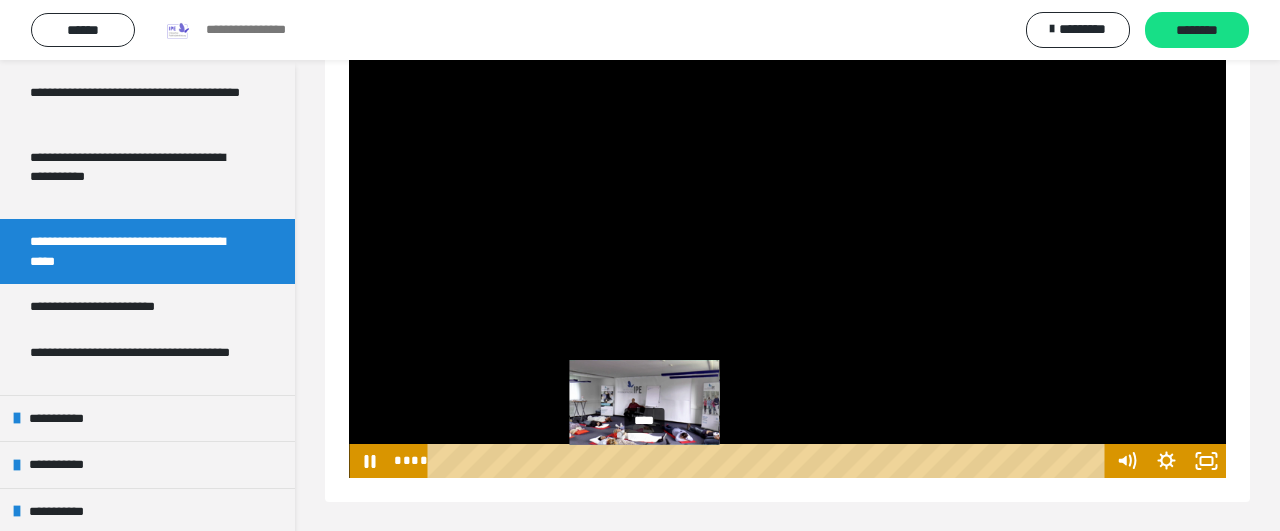 drag, startPoint x: 663, startPoint y: 459, endPoint x: 645, endPoint y: 462, distance: 18.248287 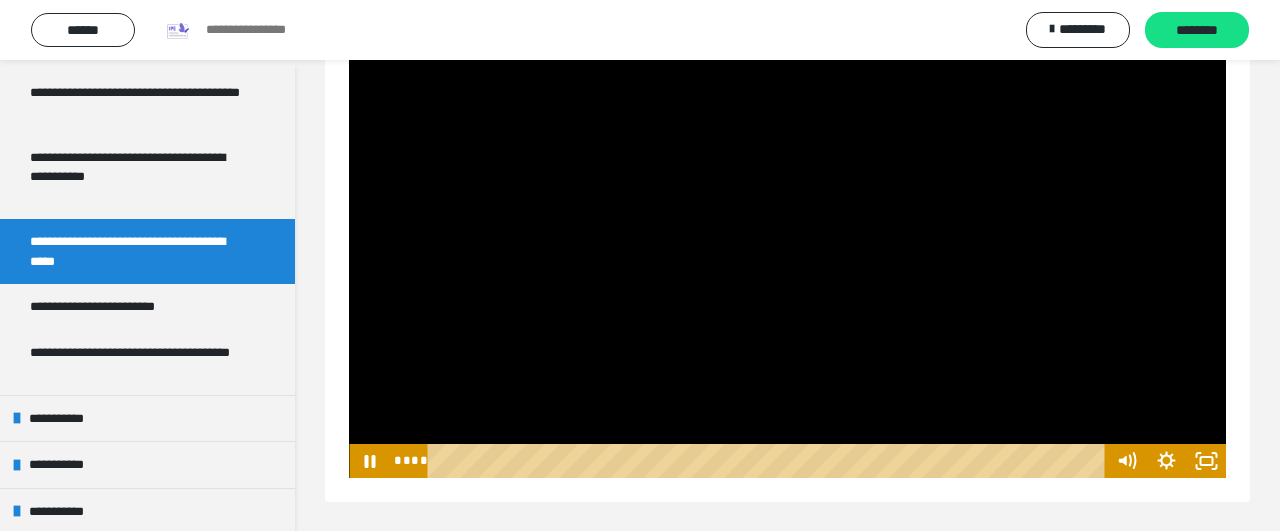 click at bounding box center (787, 231) 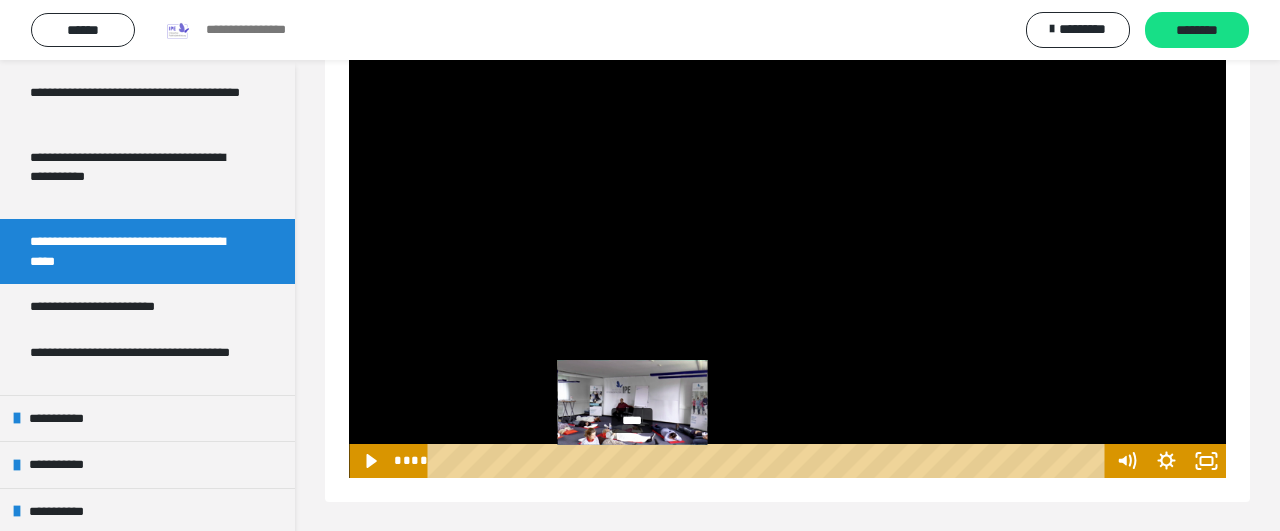 click at bounding box center [632, 461] 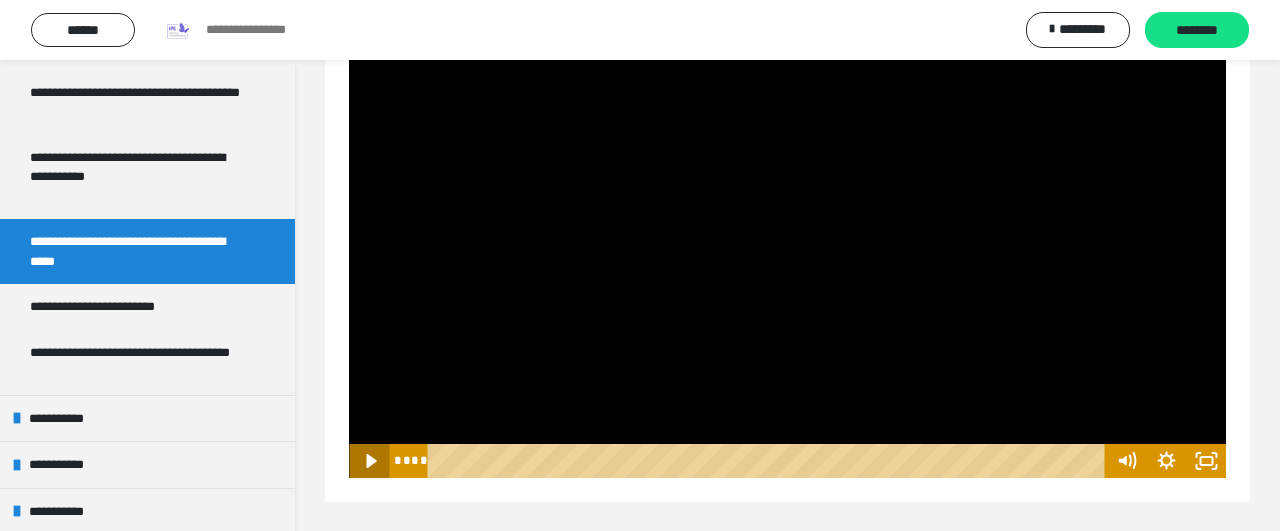 drag, startPoint x: 373, startPoint y: 459, endPoint x: 442, endPoint y: 517, distance: 90.13878 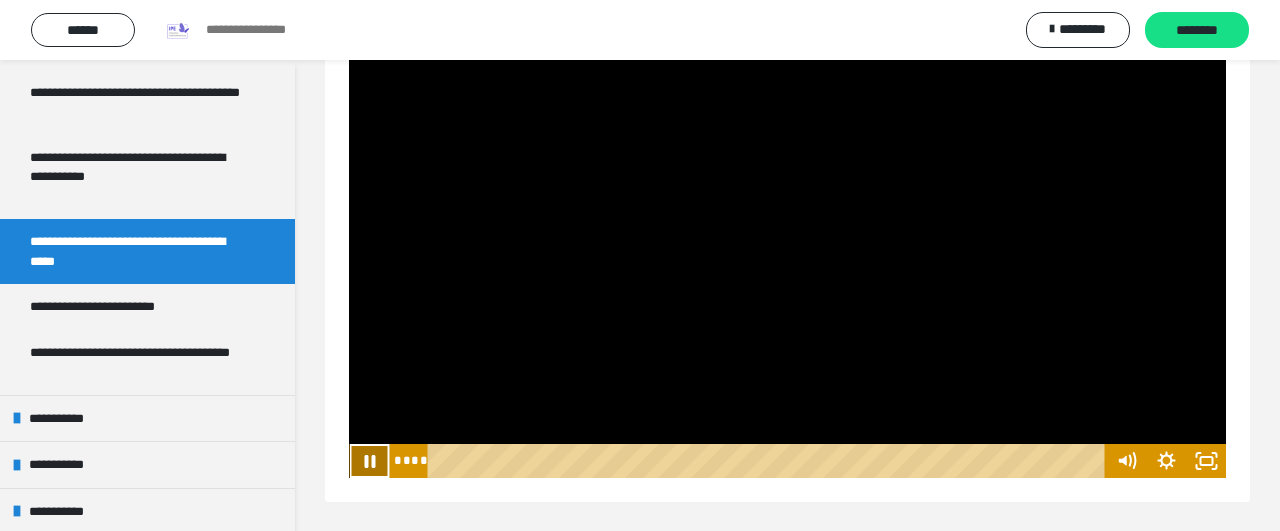 click 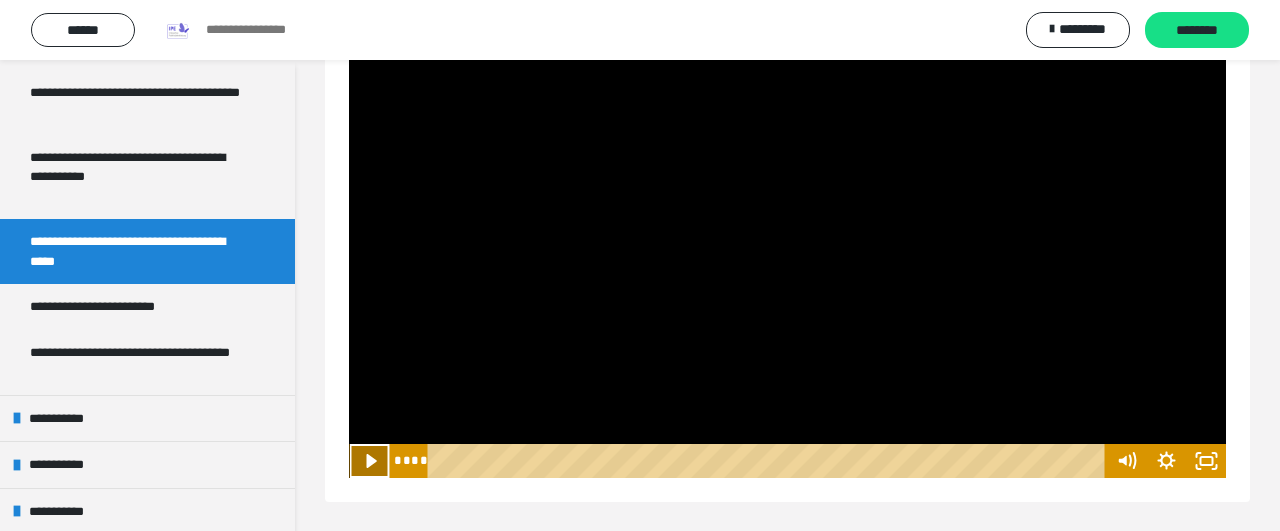 click 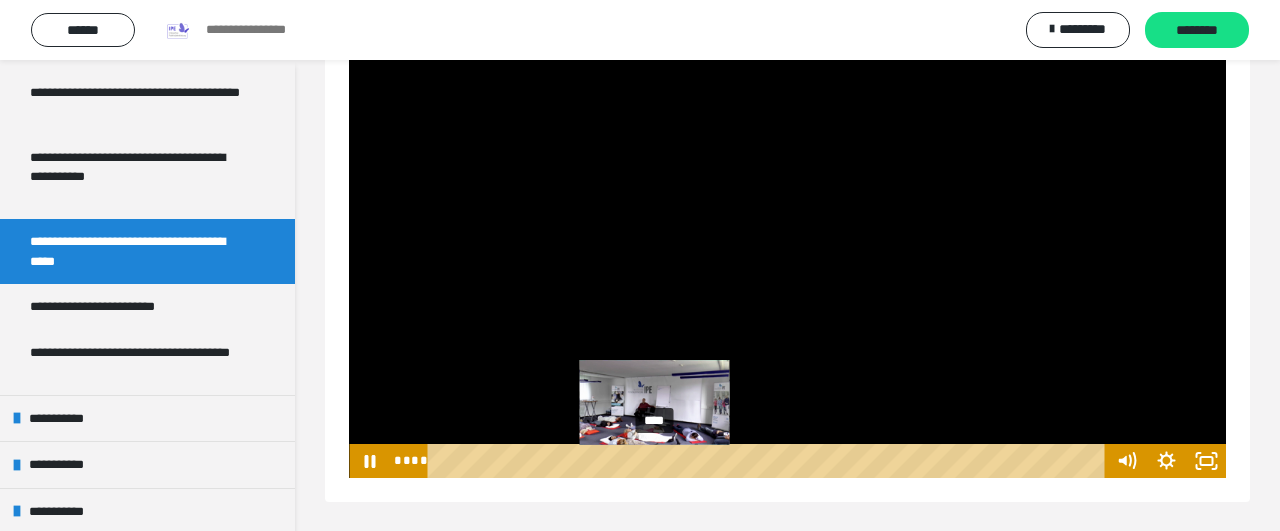 click on "****" at bounding box center (769, 461) 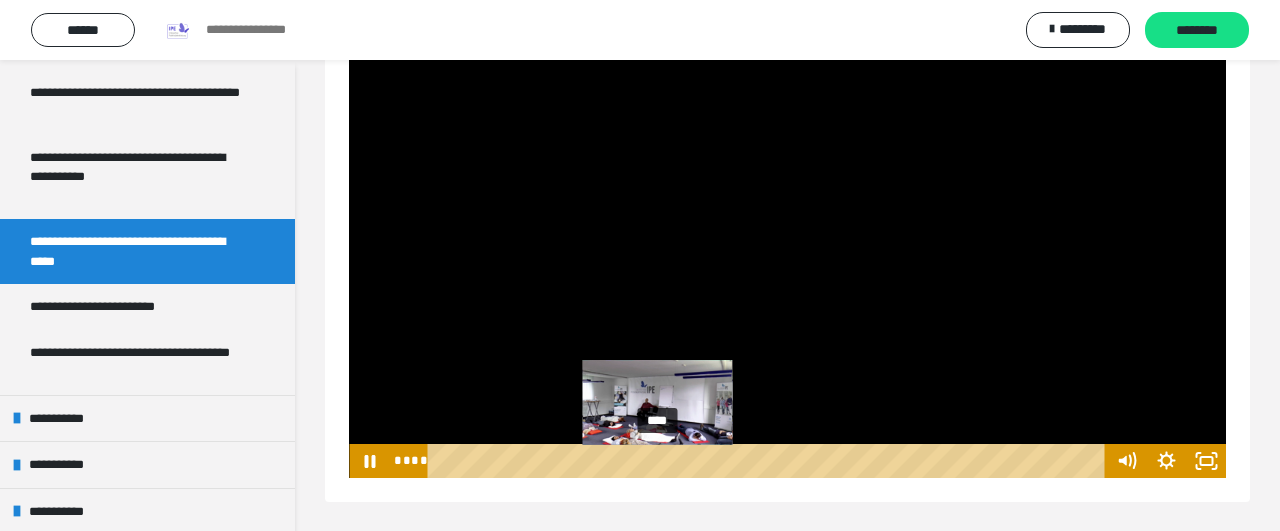 drag, startPoint x: 677, startPoint y: 457, endPoint x: 658, endPoint y: 458, distance: 19.026299 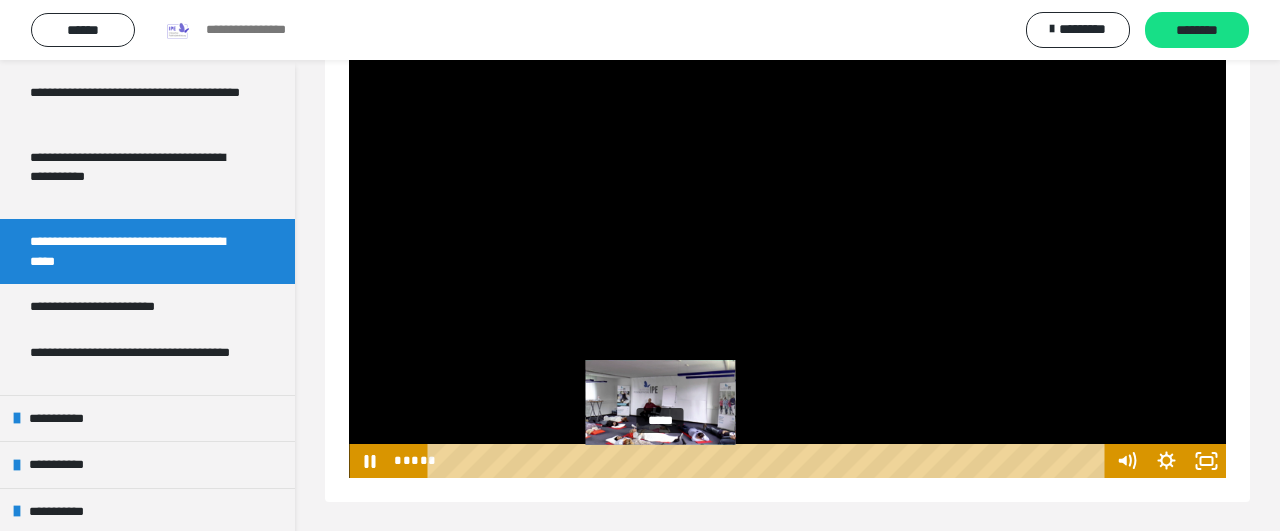drag, startPoint x: 671, startPoint y: 465, endPoint x: 661, endPoint y: 463, distance: 10.198039 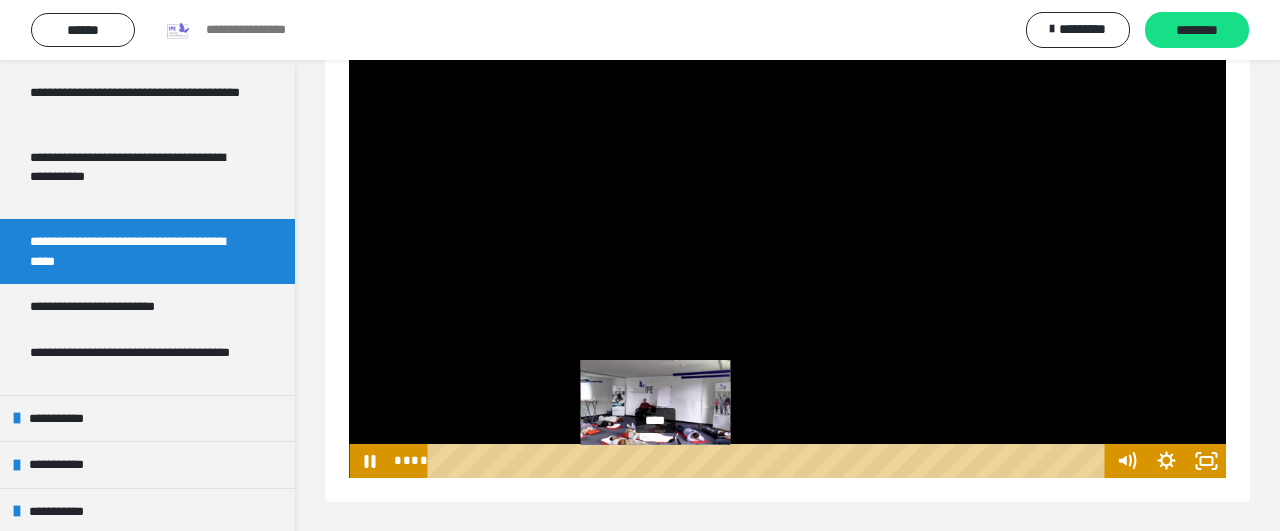 drag, startPoint x: 690, startPoint y: 461, endPoint x: 656, endPoint y: 462, distance: 34.0147 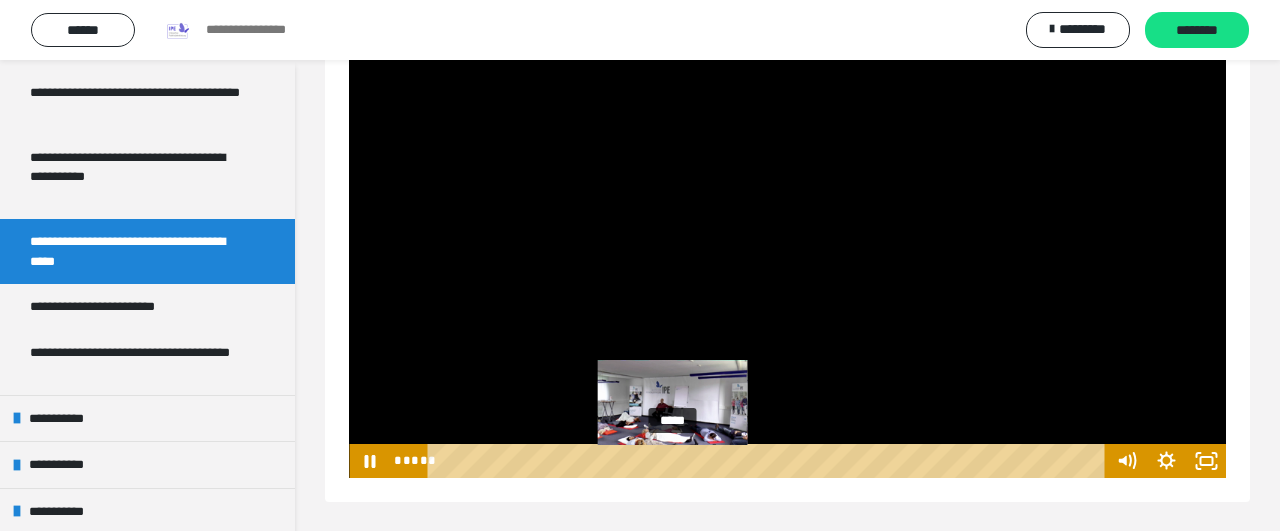 drag, startPoint x: 683, startPoint y: 463, endPoint x: 669, endPoint y: 463, distance: 14 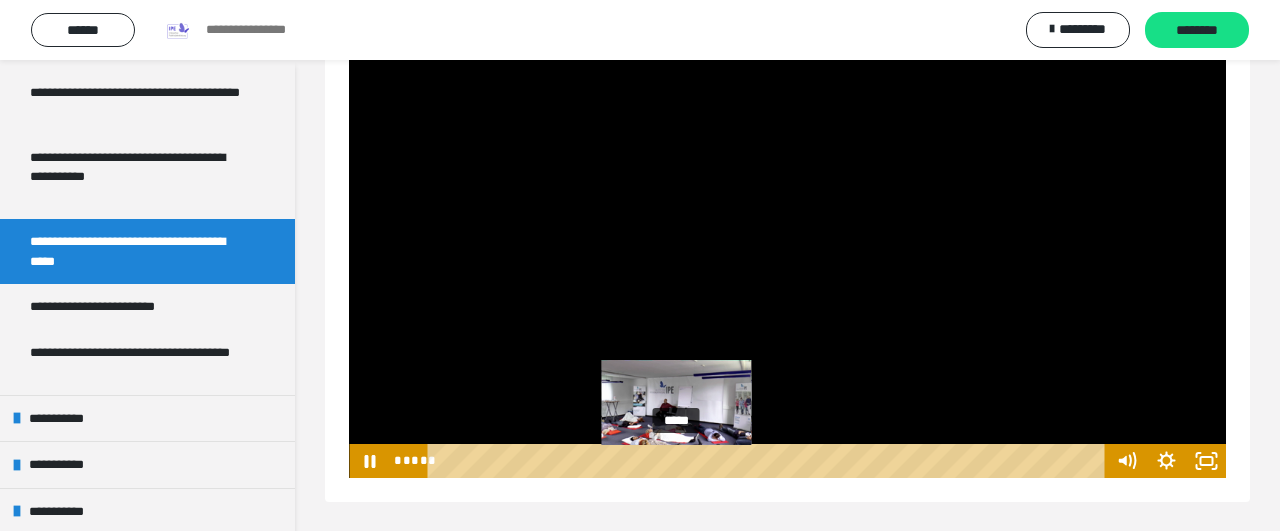 drag, startPoint x: 697, startPoint y: 461, endPoint x: 676, endPoint y: 461, distance: 21 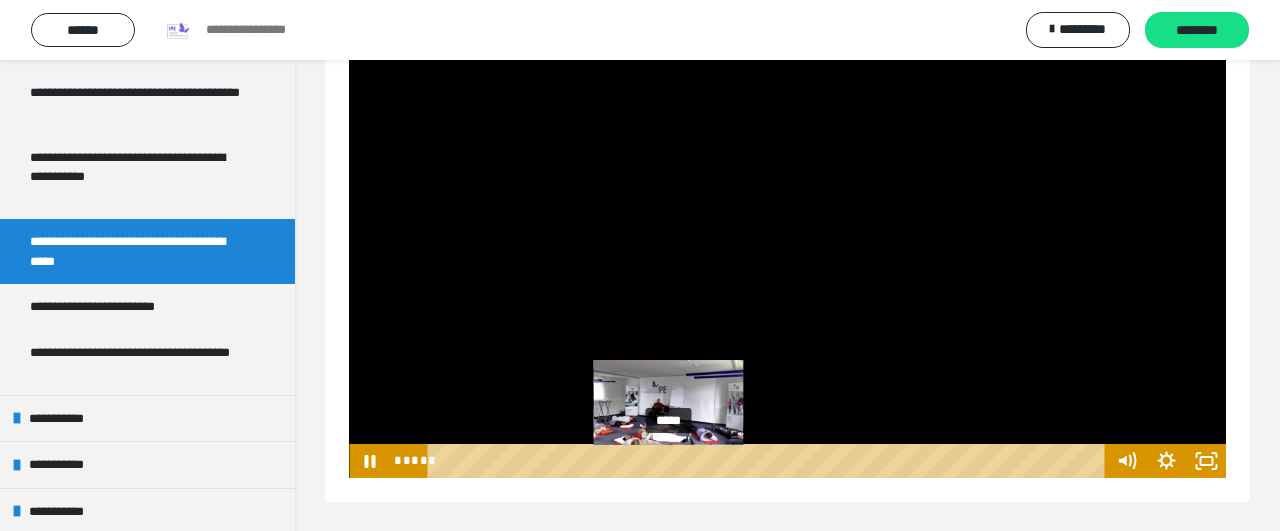 click on "*****" at bounding box center (769, 461) 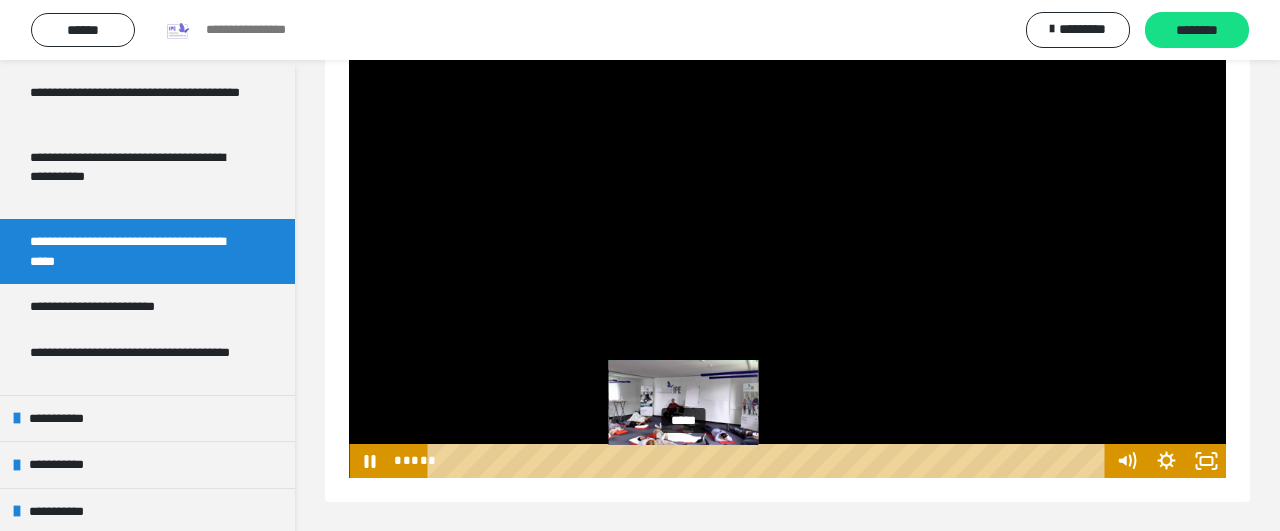 click on "*****" at bounding box center [769, 461] 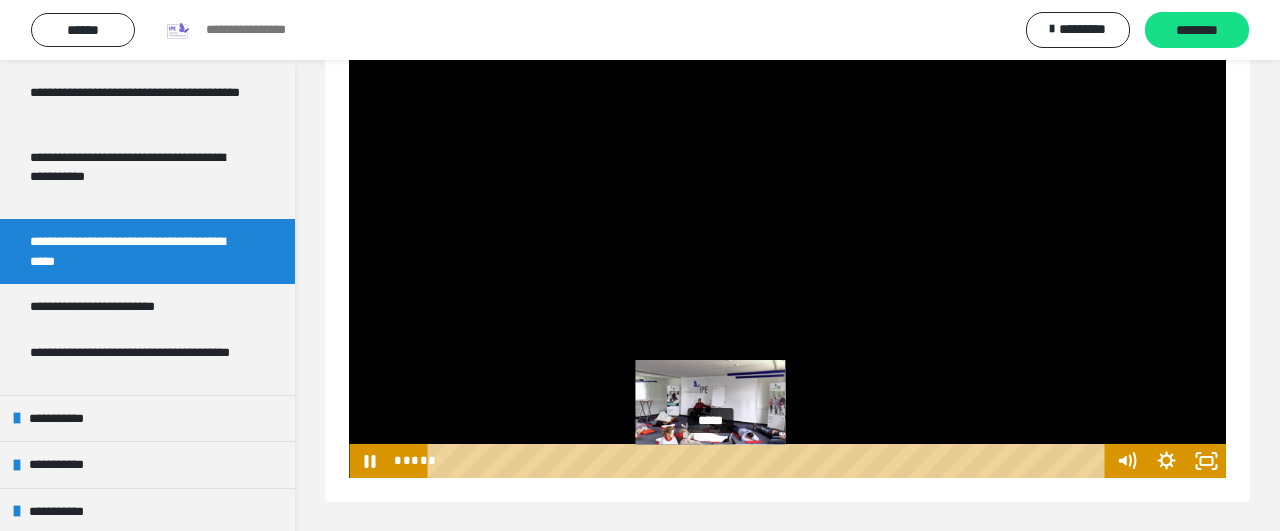 drag, startPoint x: 725, startPoint y: 461, endPoint x: 711, endPoint y: 463, distance: 14.142136 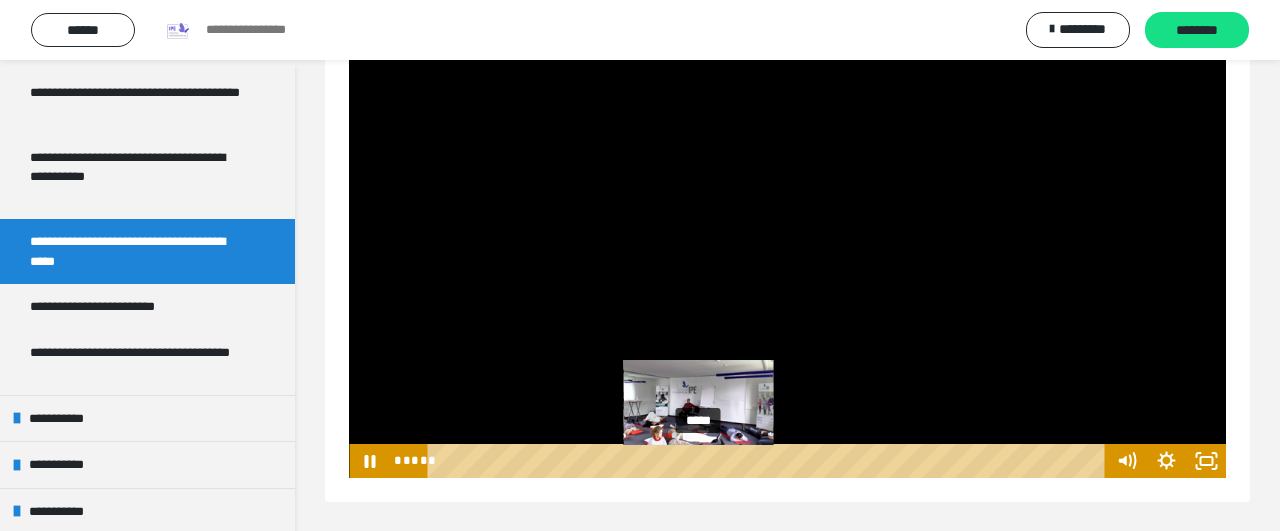 click on "*****" at bounding box center [769, 461] 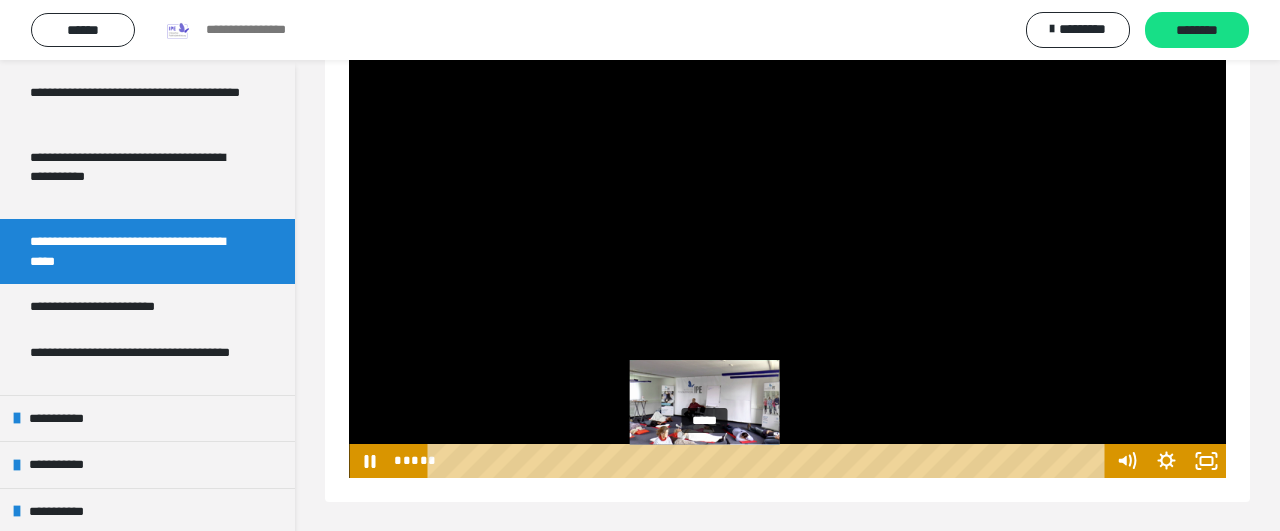 drag, startPoint x: 725, startPoint y: 461, endPoint x: 705, endPoint y: 461, distance: 20 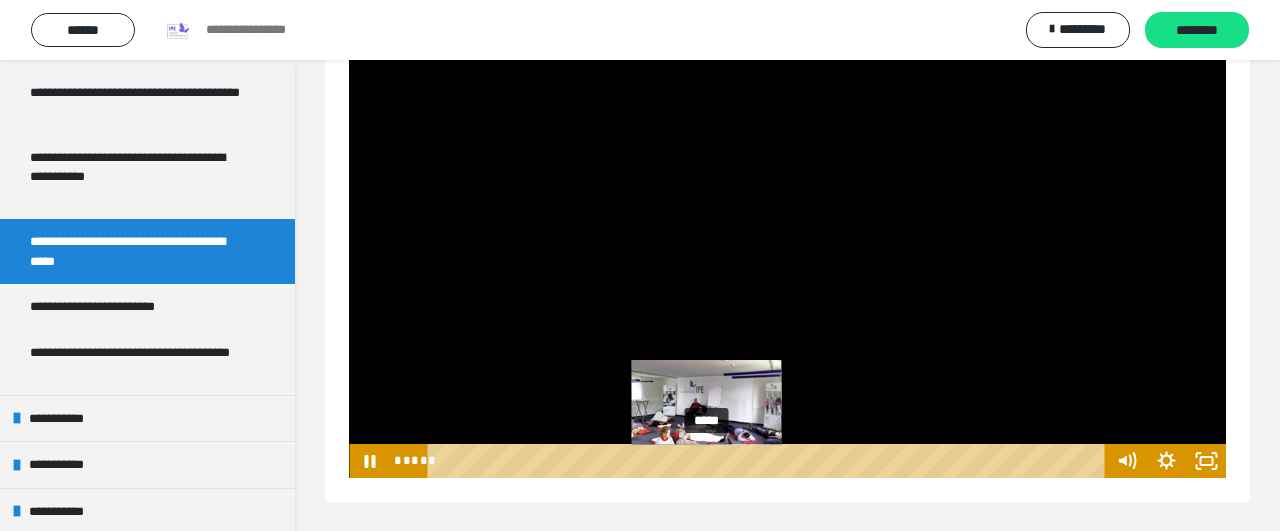 drag, startPoint x: 724, startPoint y: 462, endPoint x: 707, endPoint y: 460, distance: 17.117243 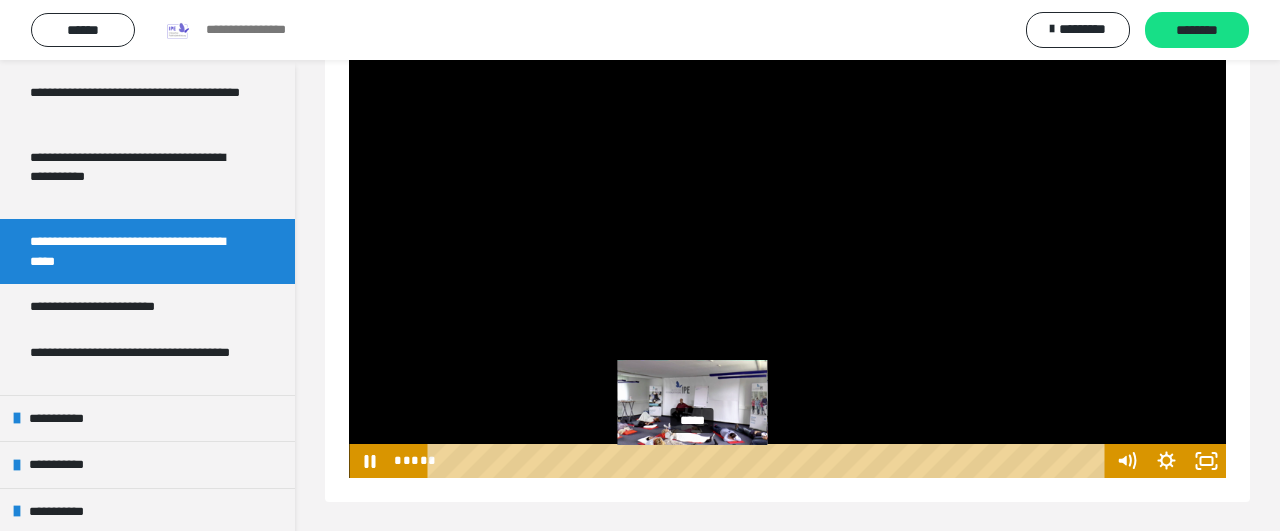 drag, startPoint x: 729, startPoint y: 461, endPoint x: 693, endPoint y: 461, distance: 36 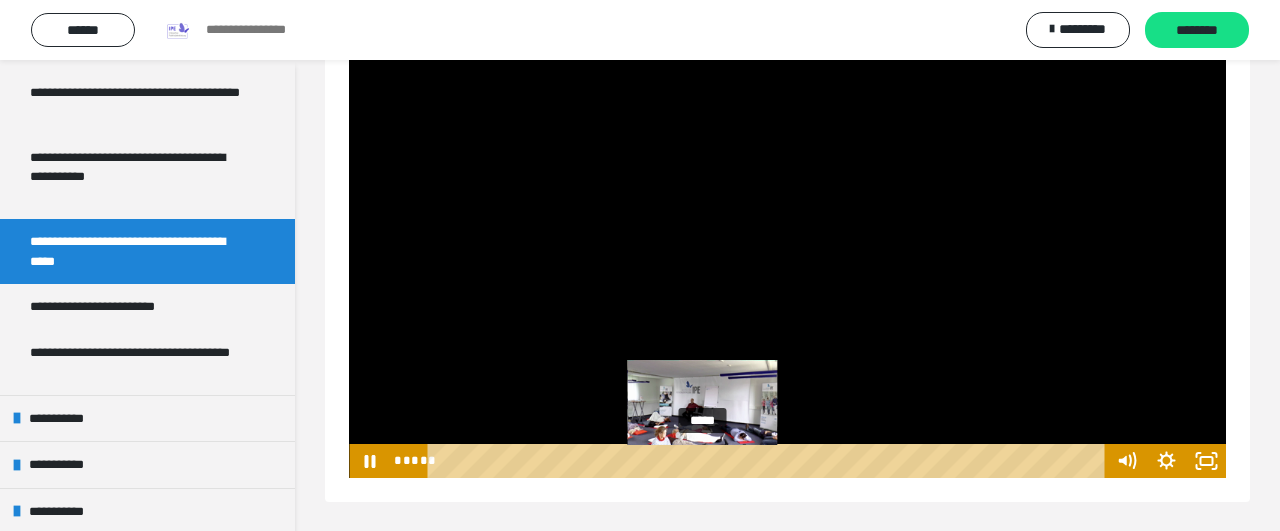 drag, startPoint x: 694, startPoint y: 461, endPoint x: 706, endPoint y: 460, distance: 12.0415945 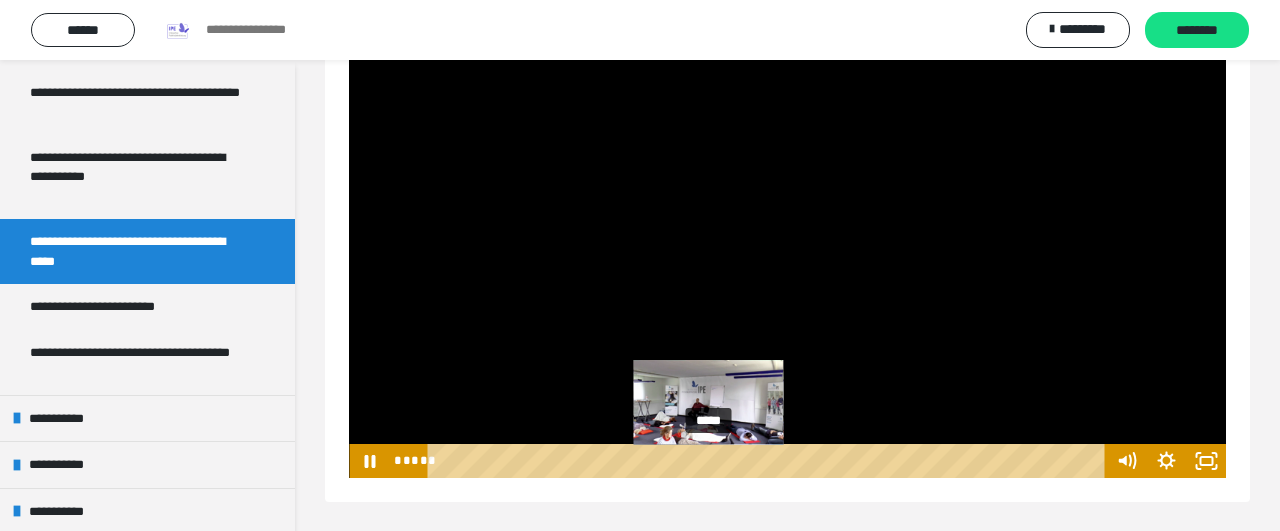 drag, startPoint x: 735, startPoint y: 461, endPoint x: 709, endPoint y: 463, distance: 26.076809 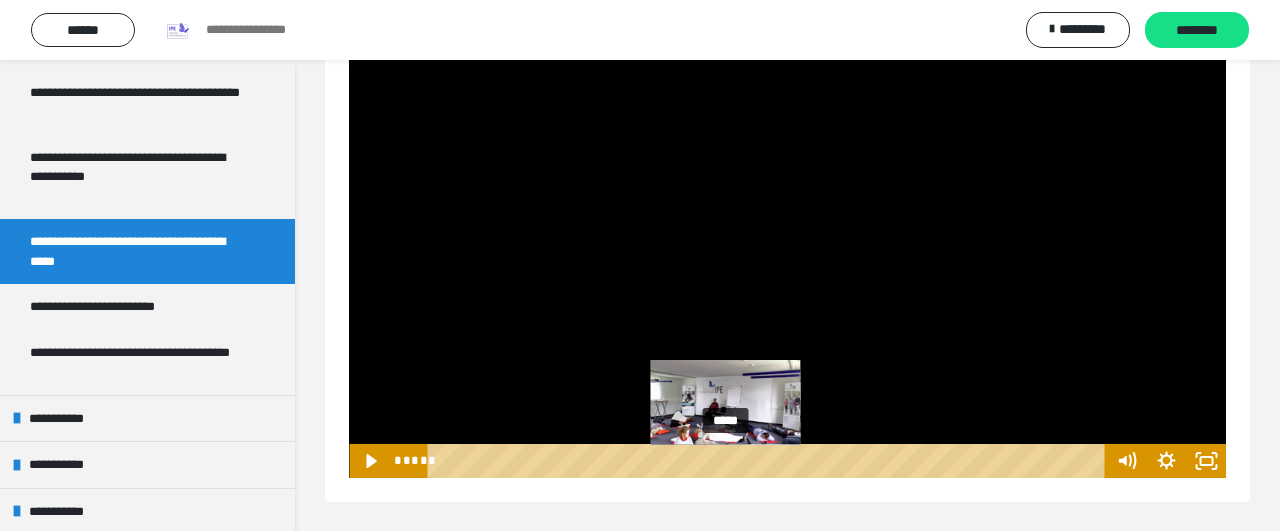 click at bounding box center [725, 461] 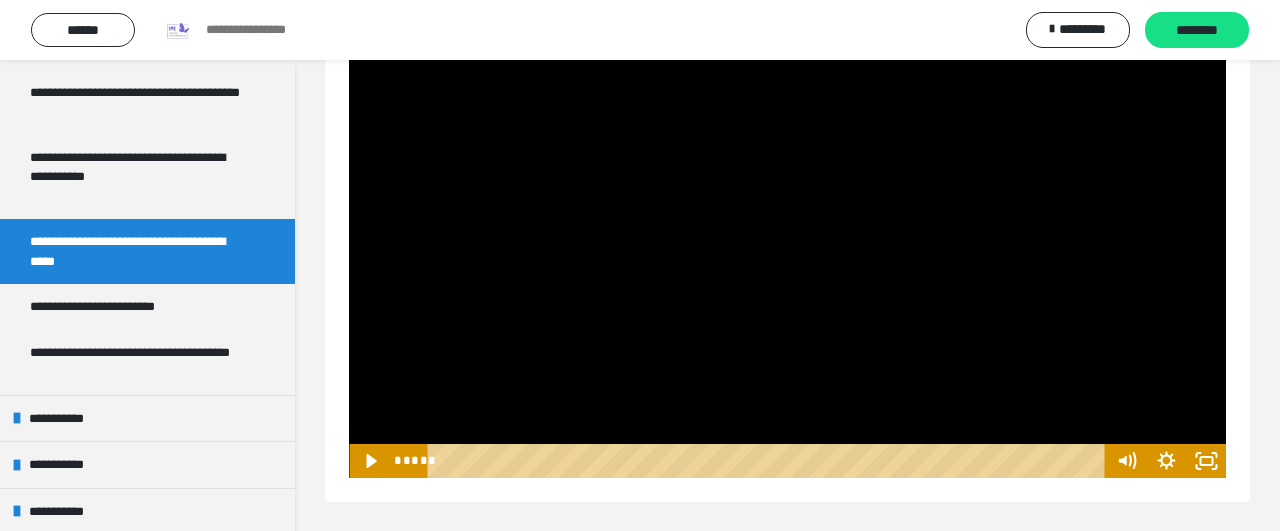 click at bounding box center [787, 231] 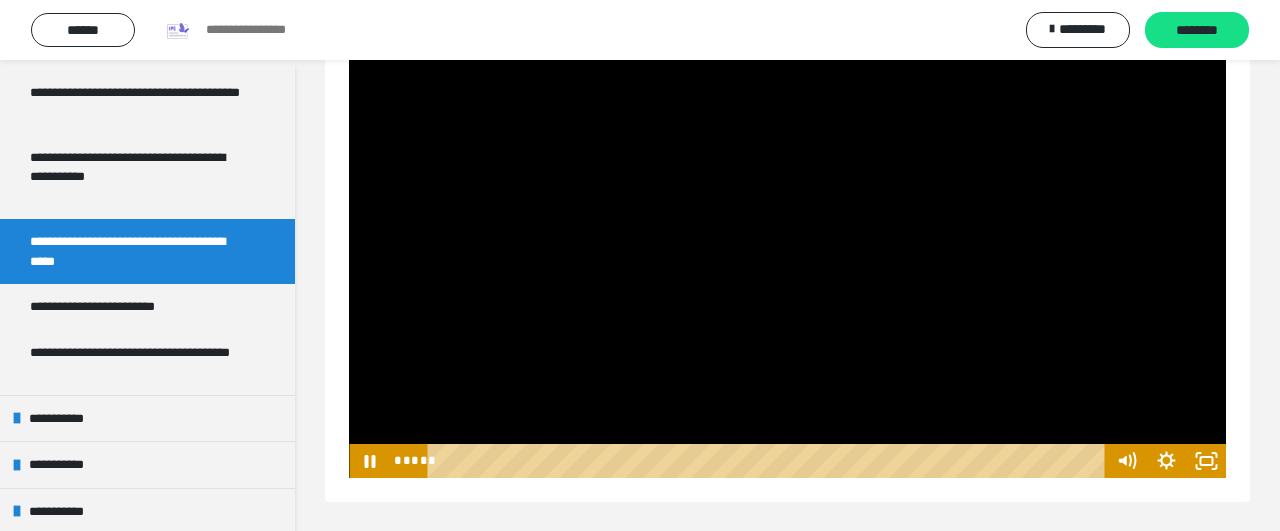 type 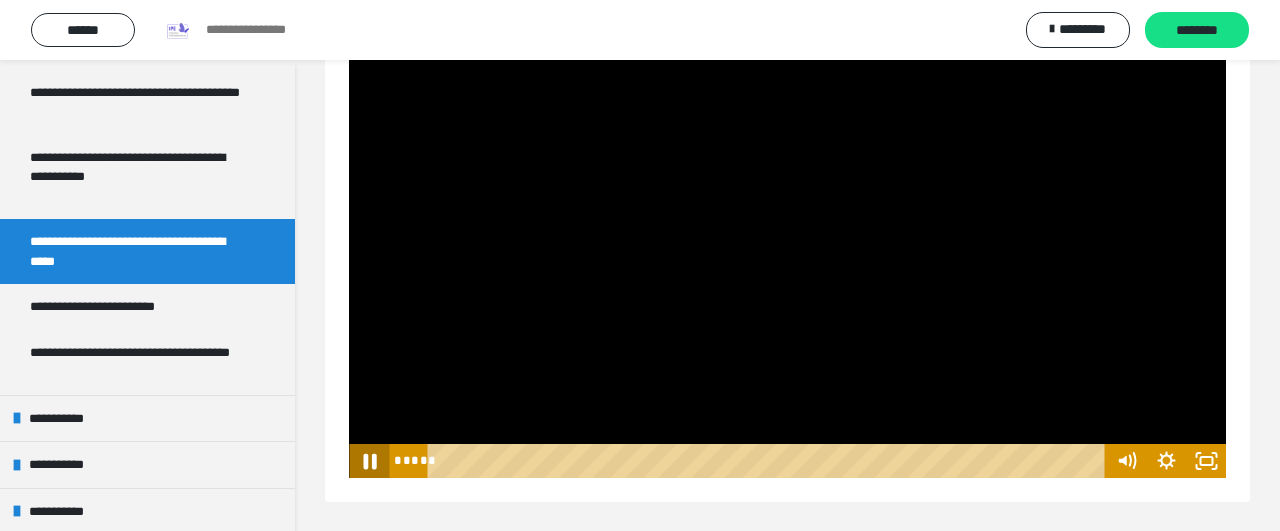 click 